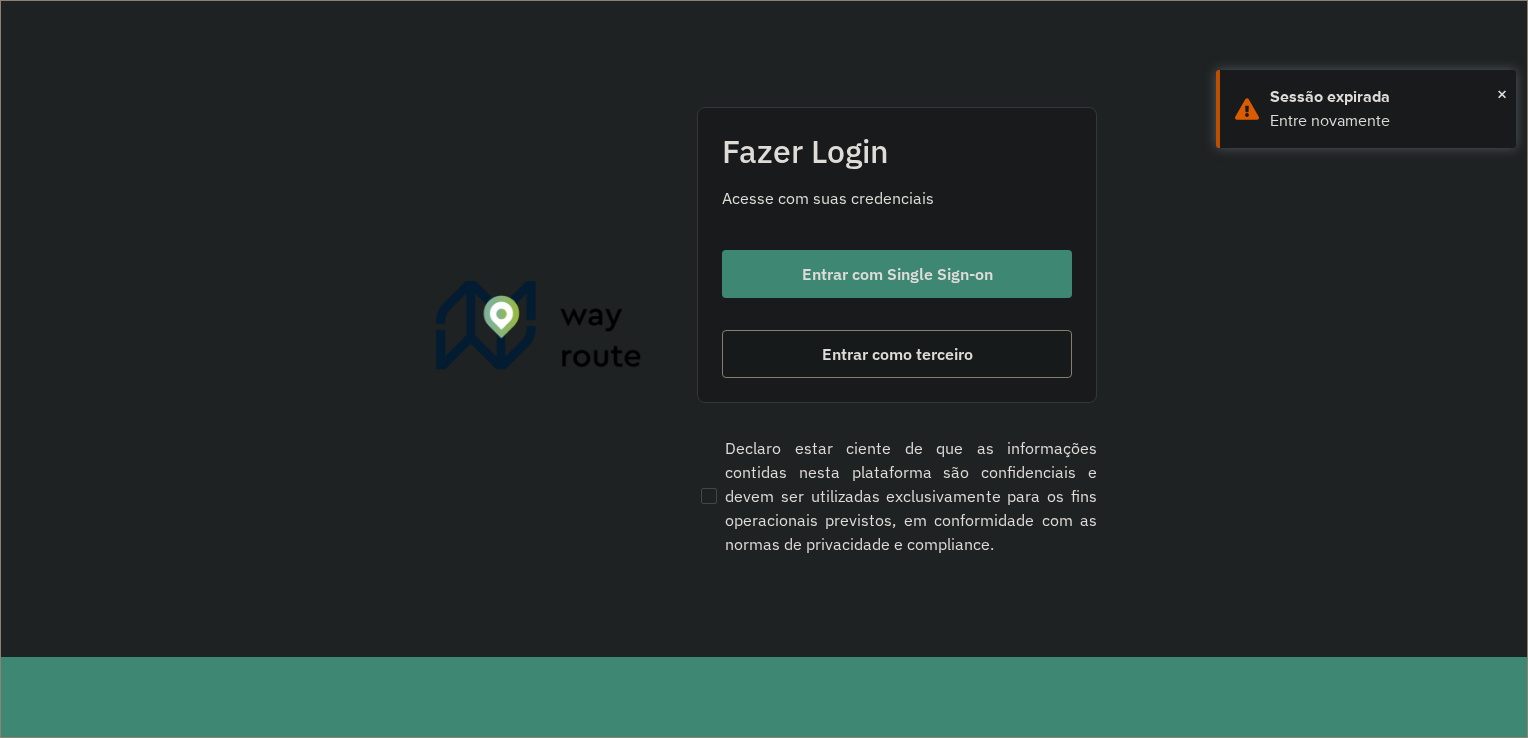 scroll, scrollTop: 0, scrollLeft: 0, axis: both 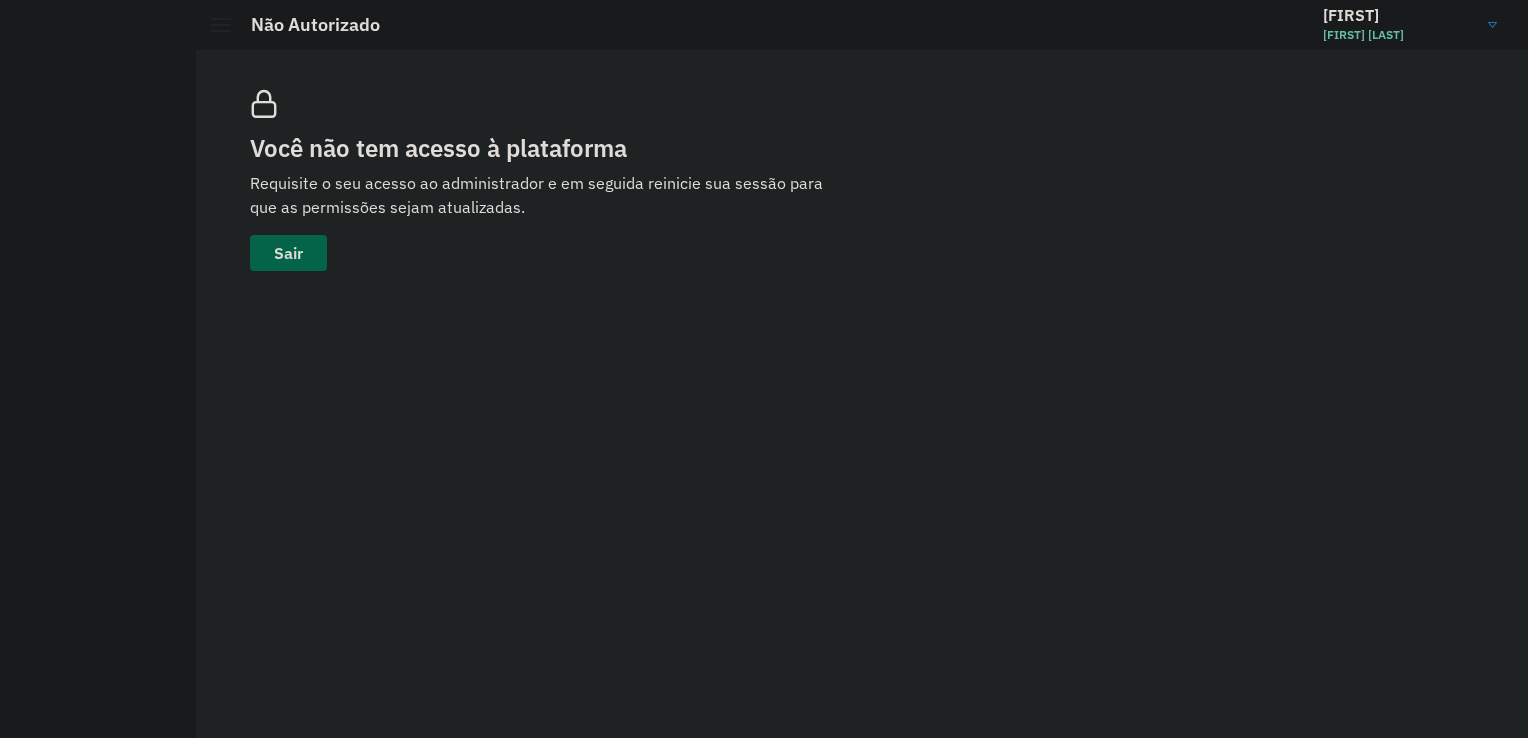 click on "Sair" at bounding box center (288, 253) 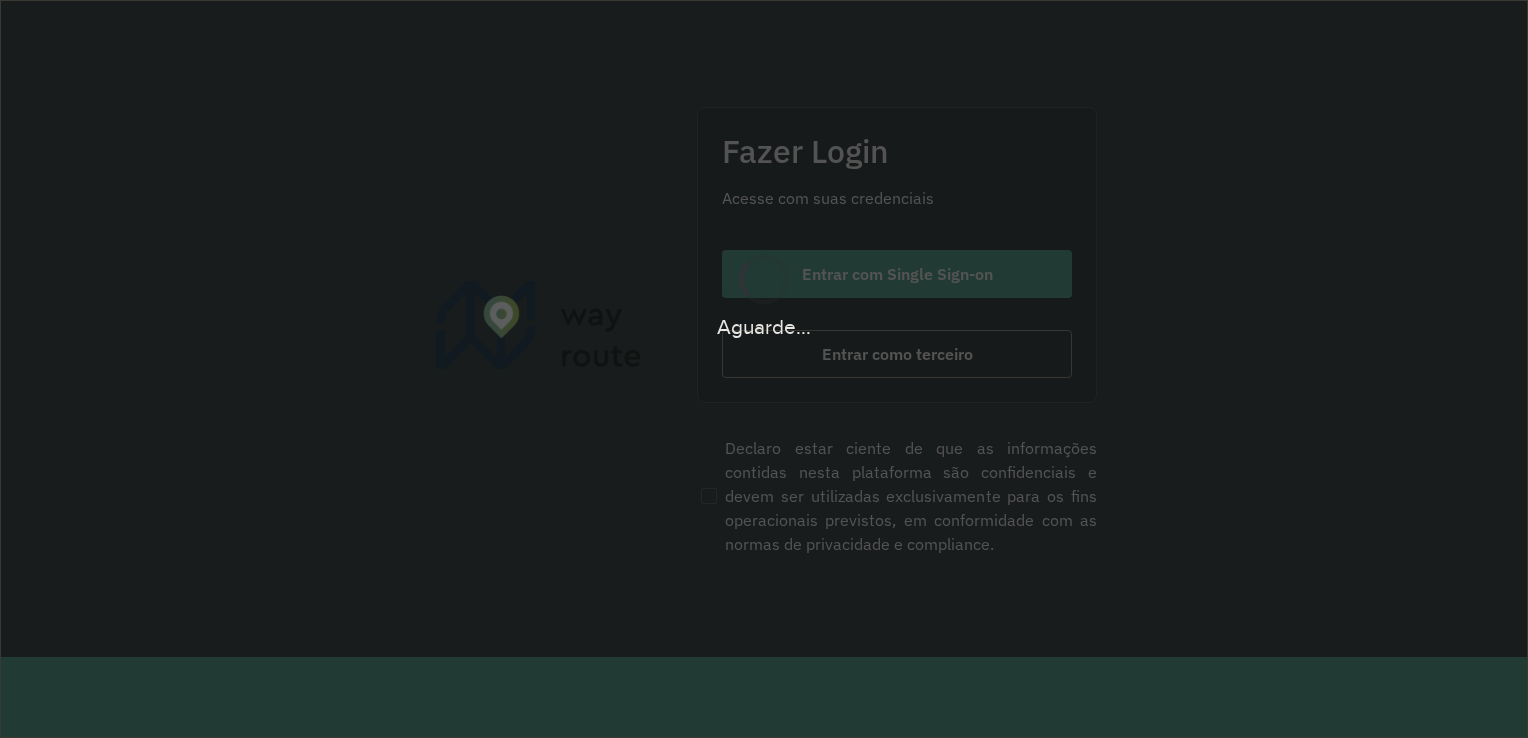 scroll, scrollTop: 0, scrollLeft: 0, axis: both 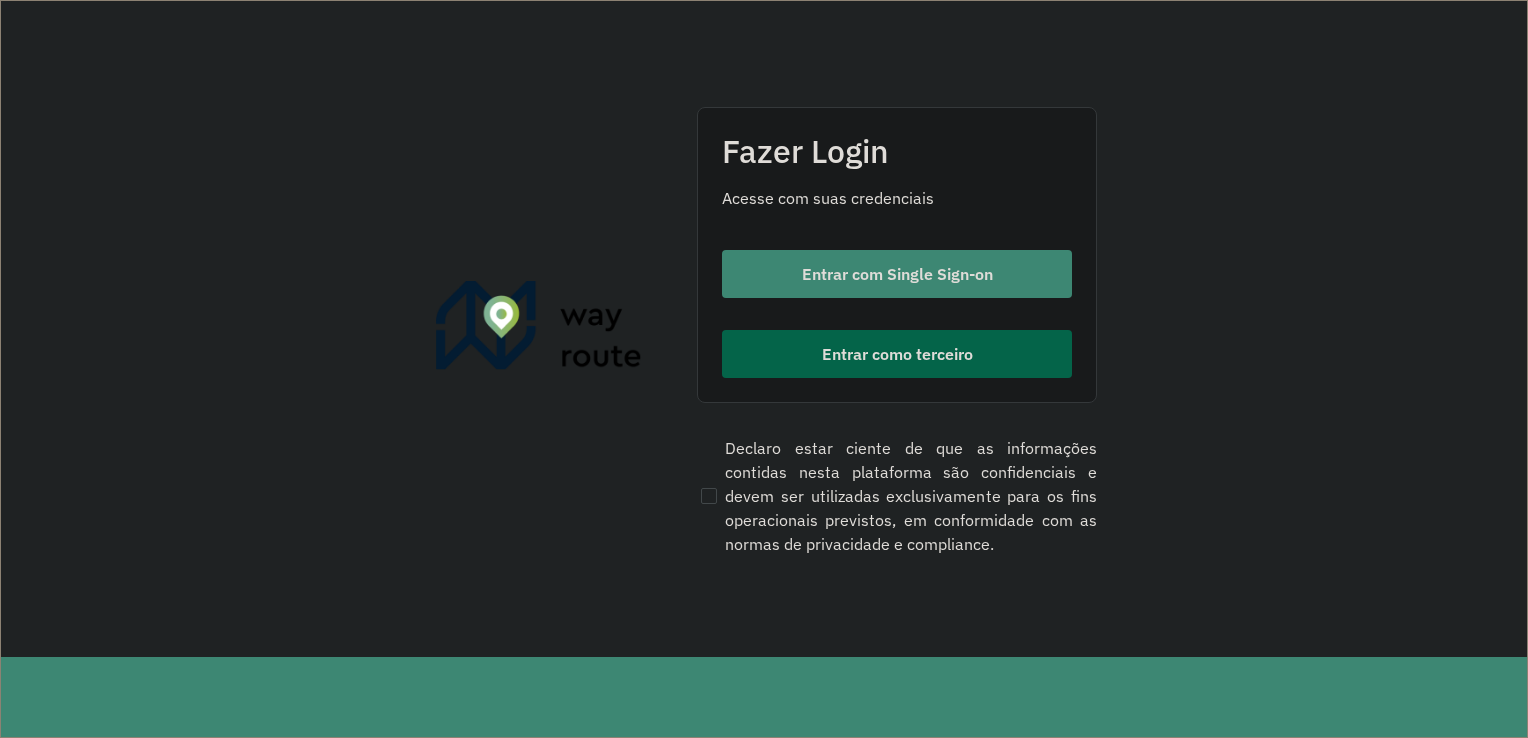 click on "Entrar como terceiro" at bounding box center [897, 354] 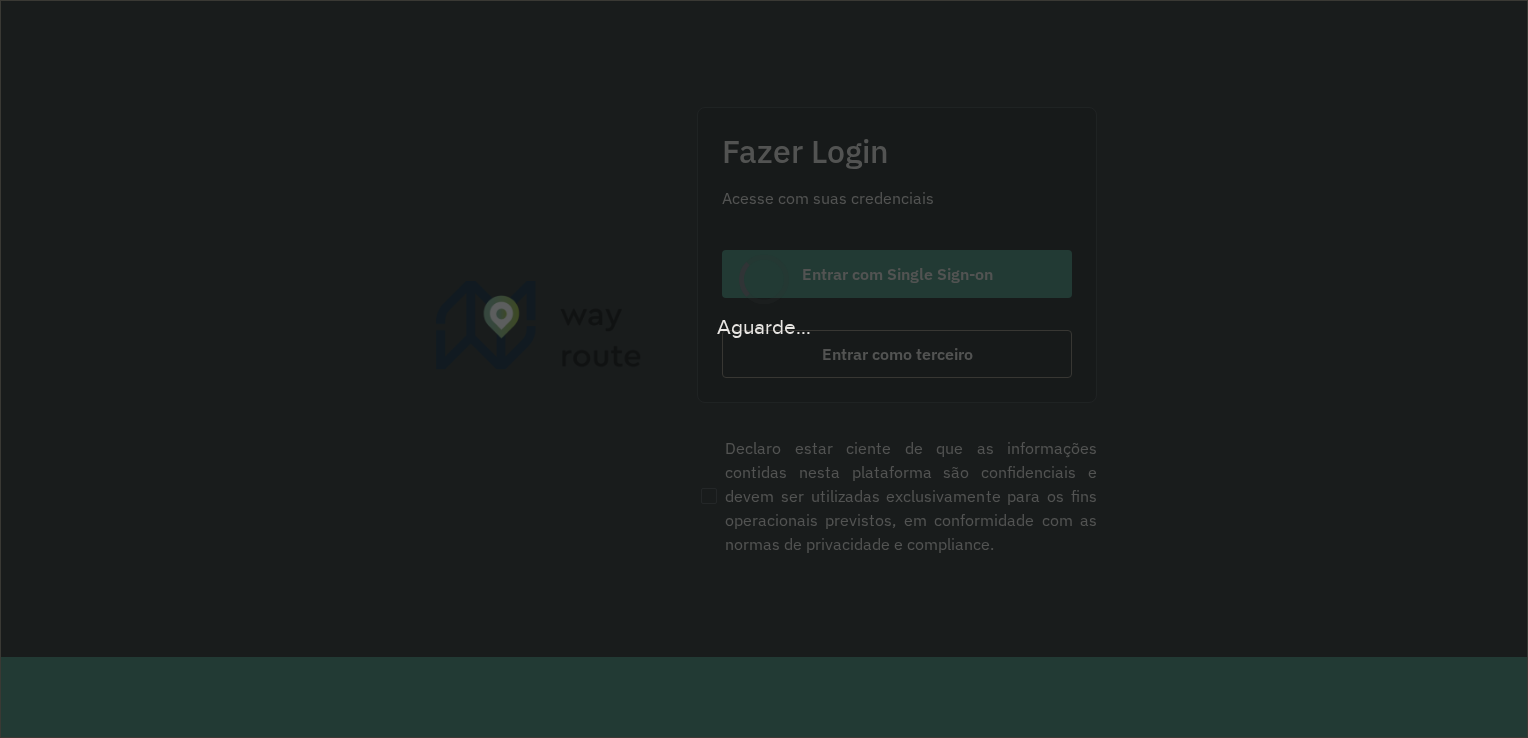 scroll, scrollTop: 0, scrollLeft: 0, axis: both 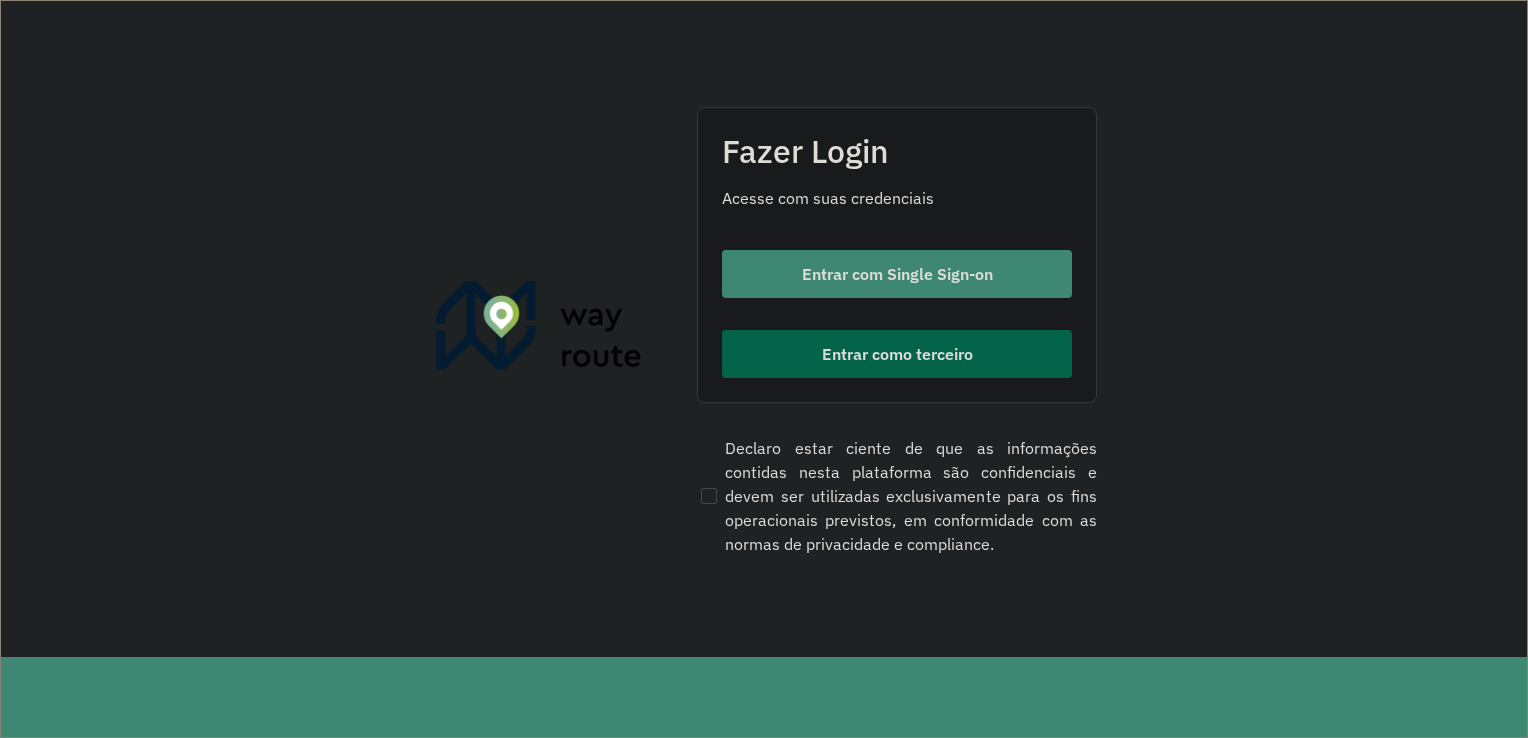 click on "Entrar como terceiro" at bounding box center (897, 354) 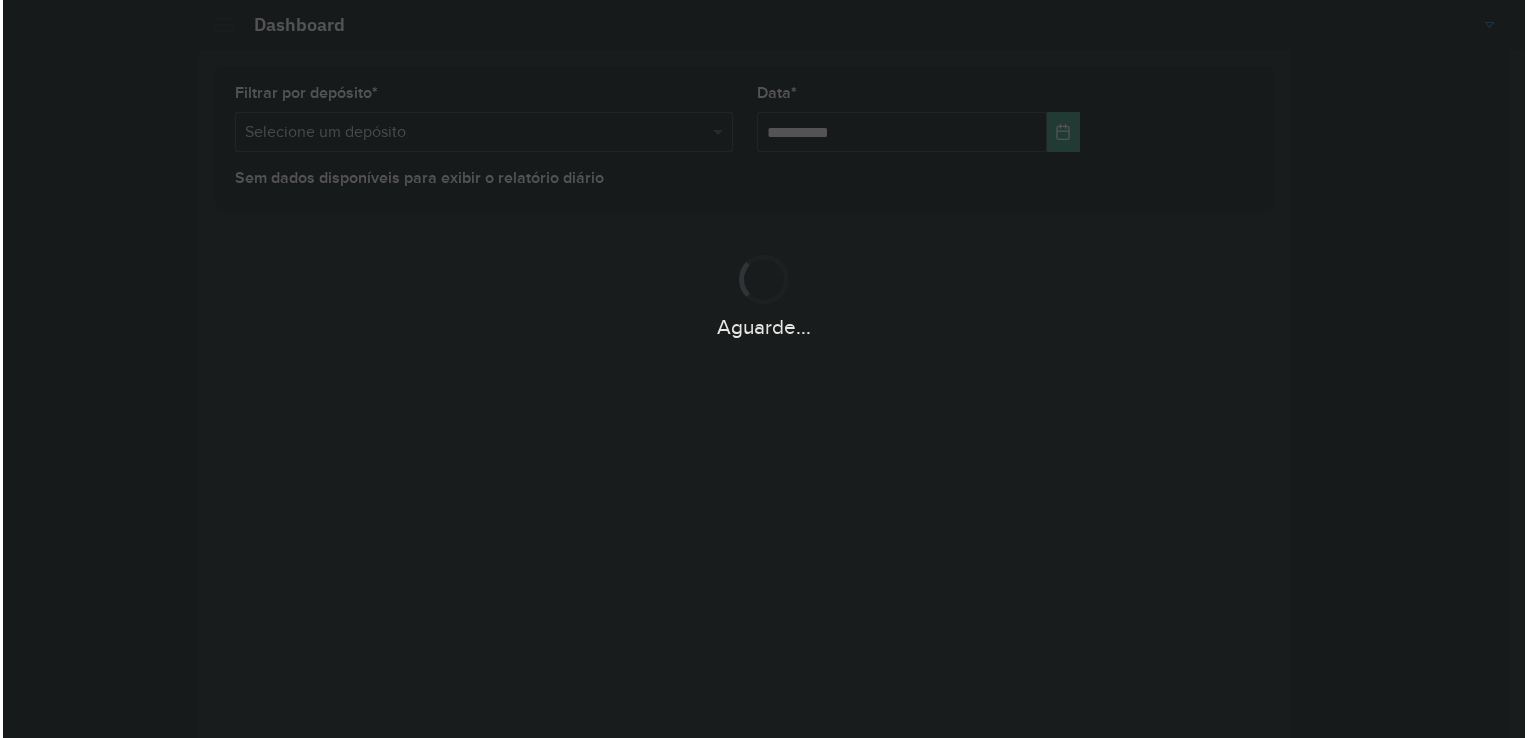 scroll, scrollTop: 0, scrollLeft: 0, axis: both 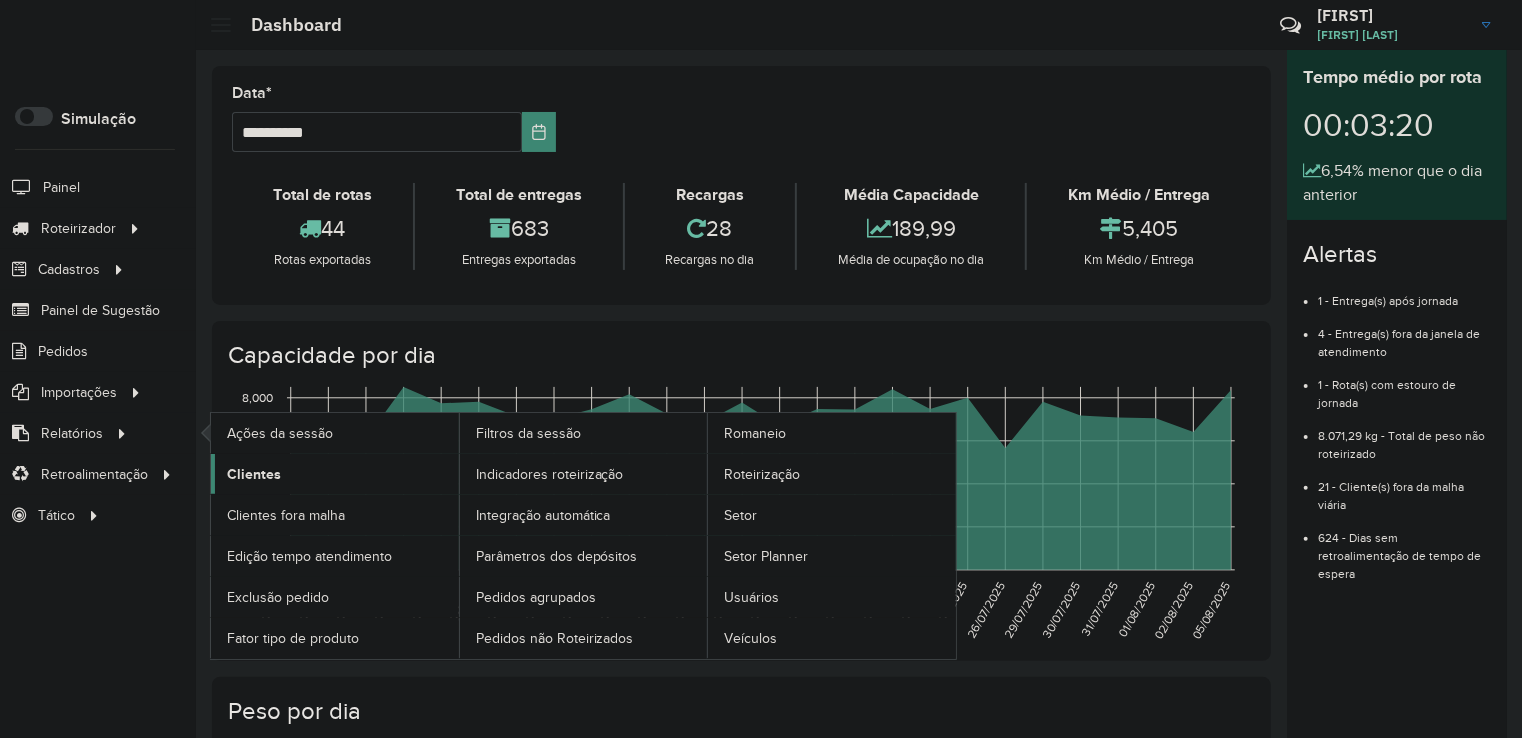 click on "Clientes" 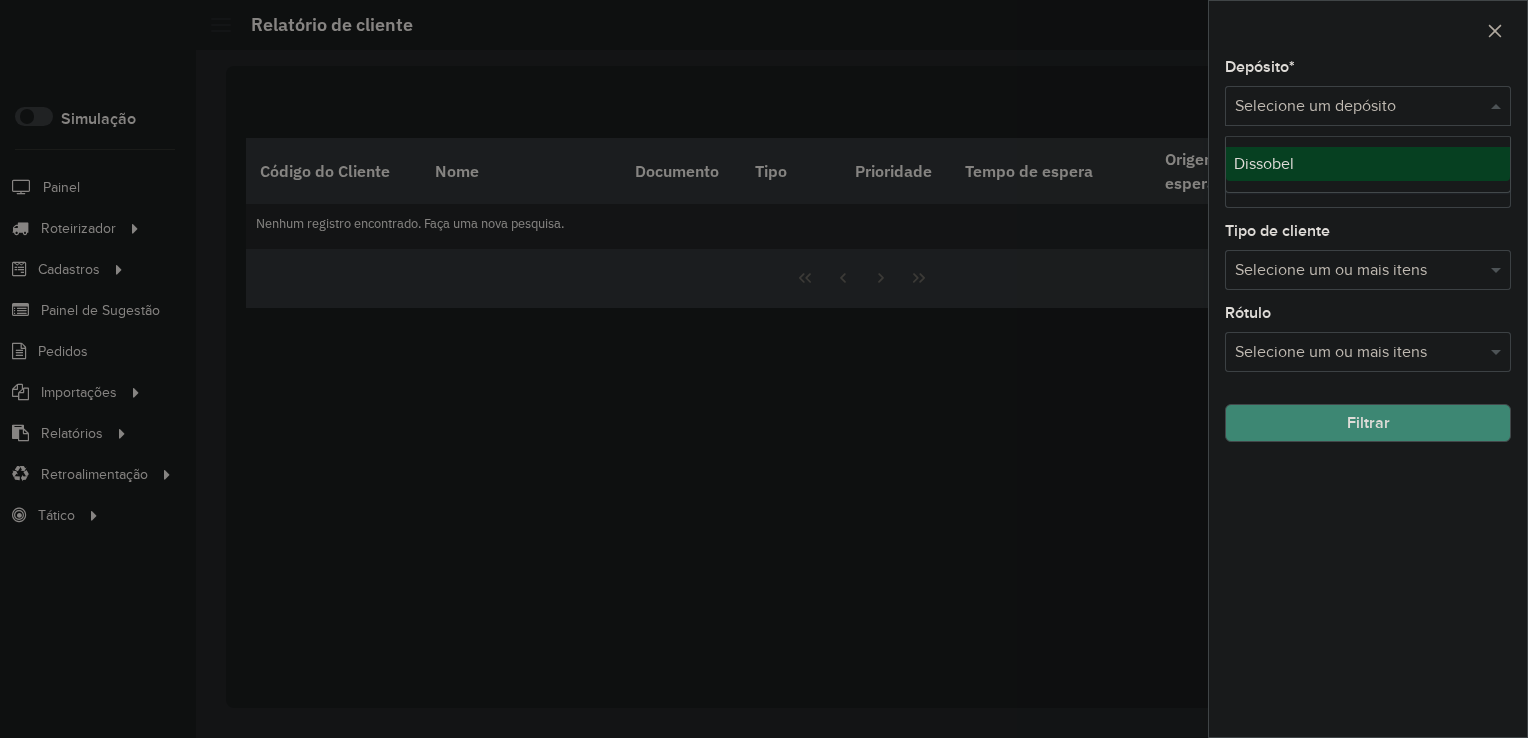 click at bounding box center (1498, 106) 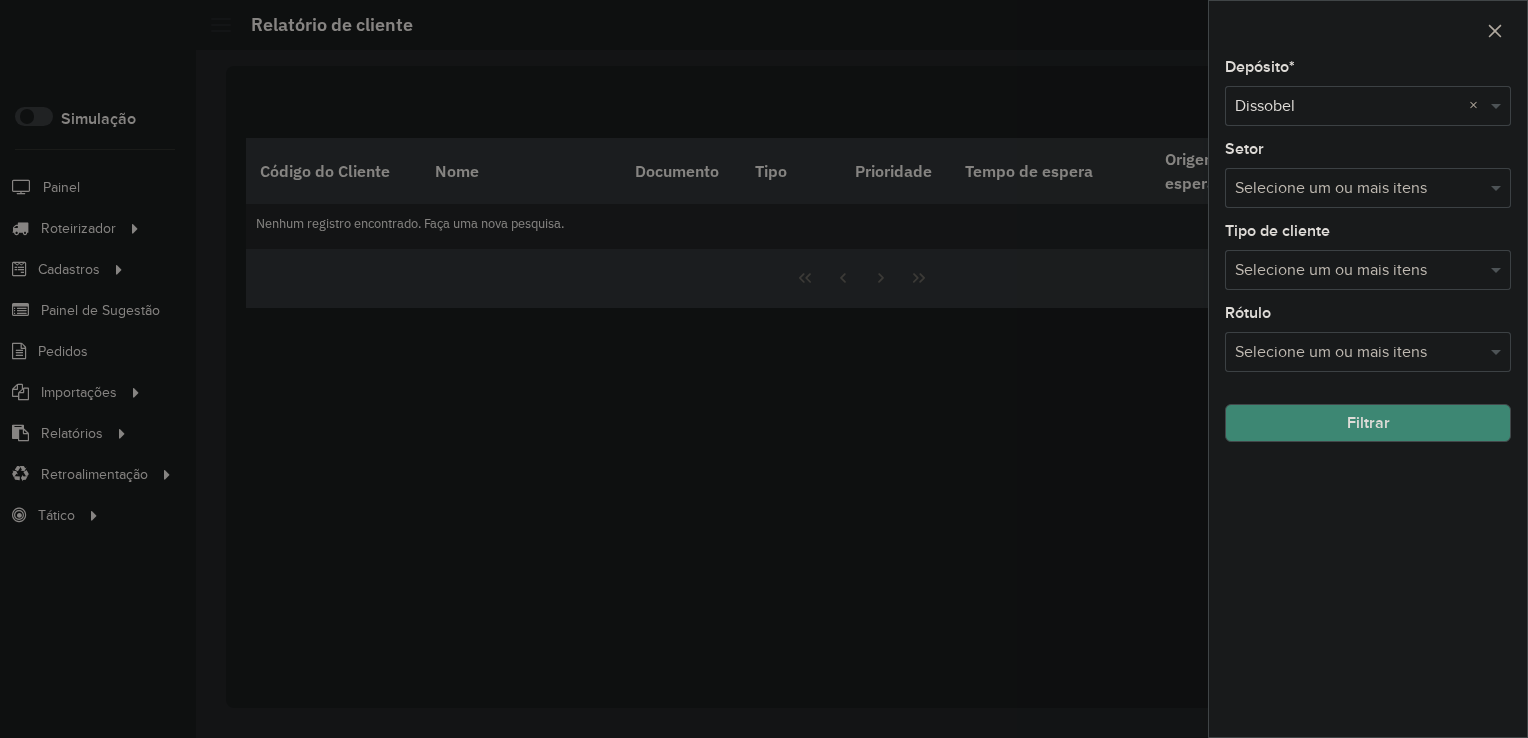 click on "Filtrar" 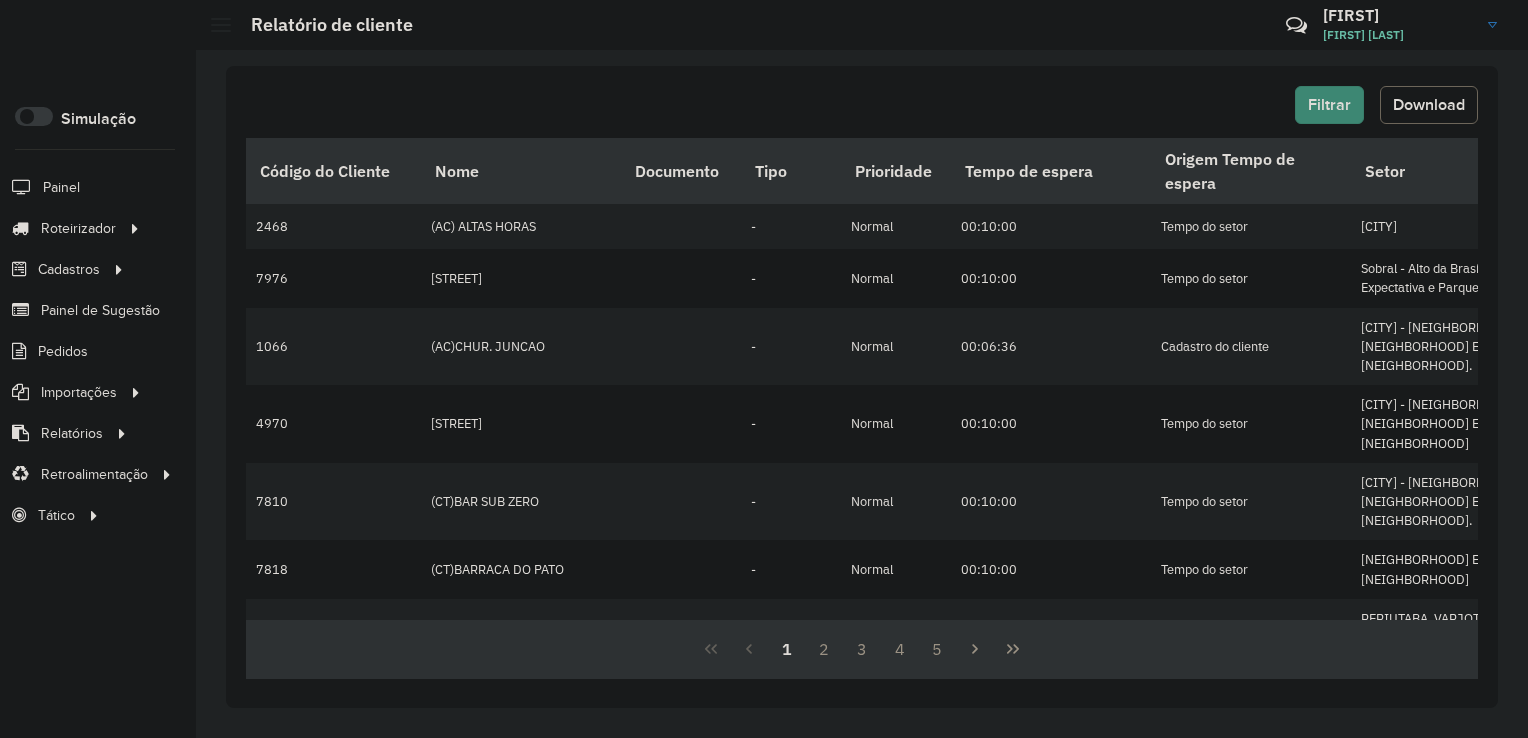 click on "Download" 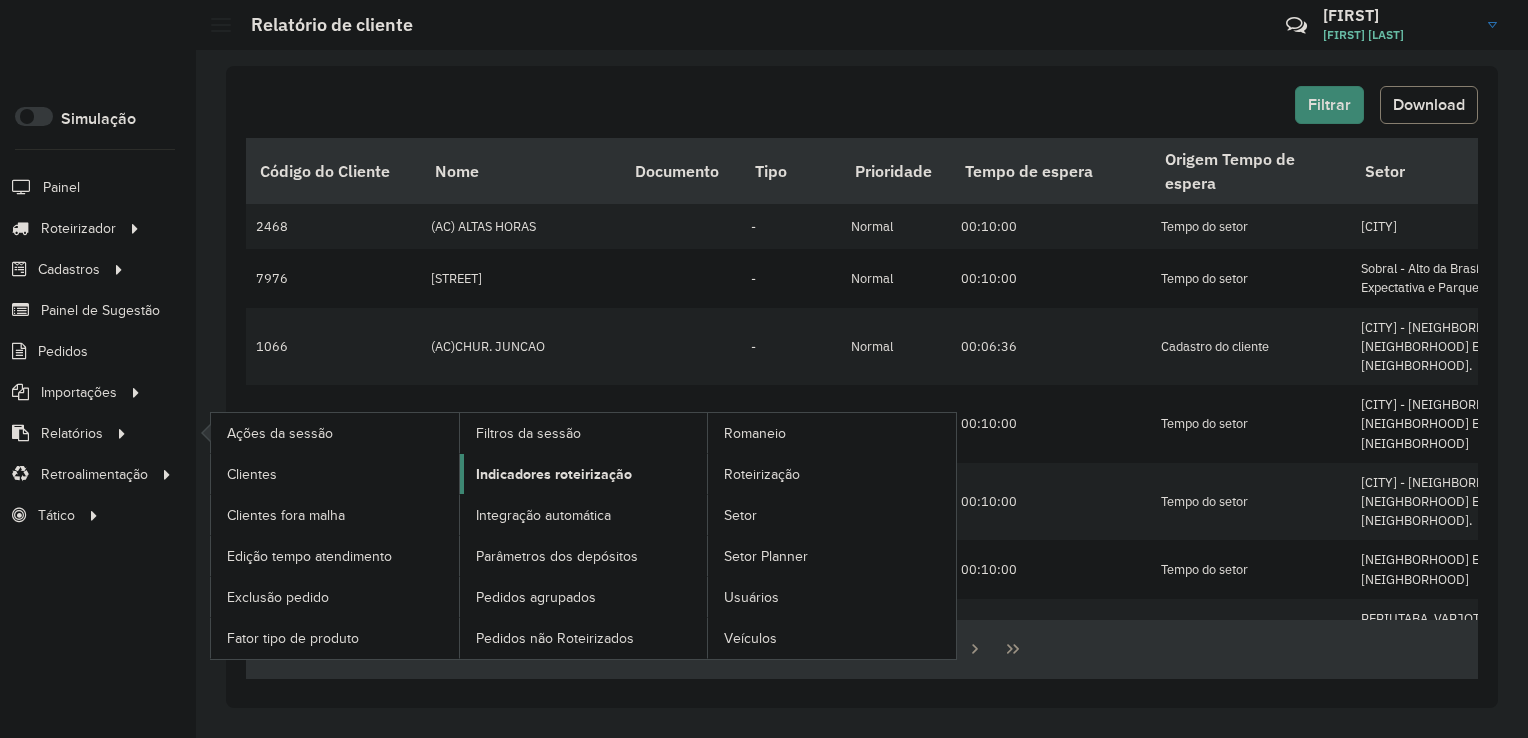click on "Indicadores roteirização" 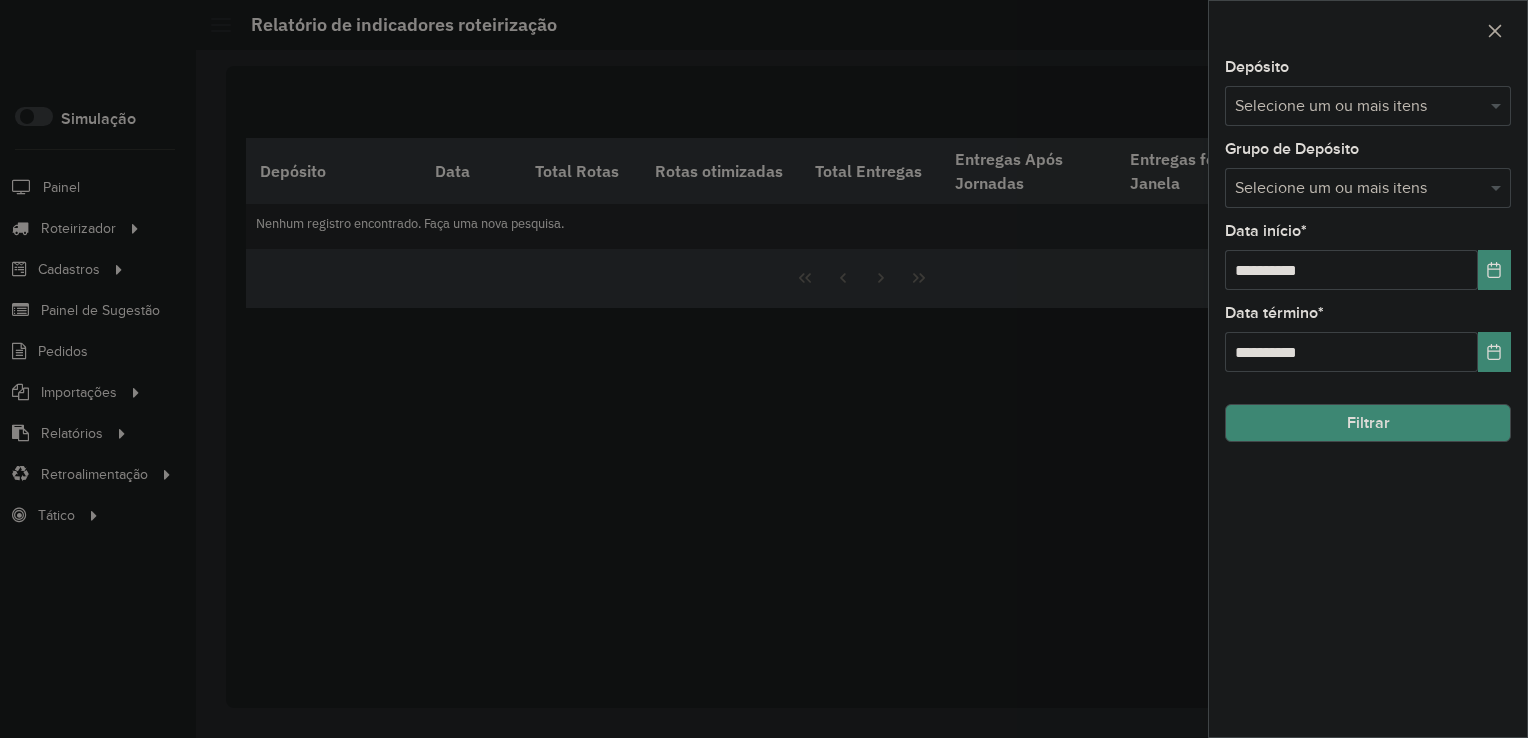 click at bounding box center (1358, 107) 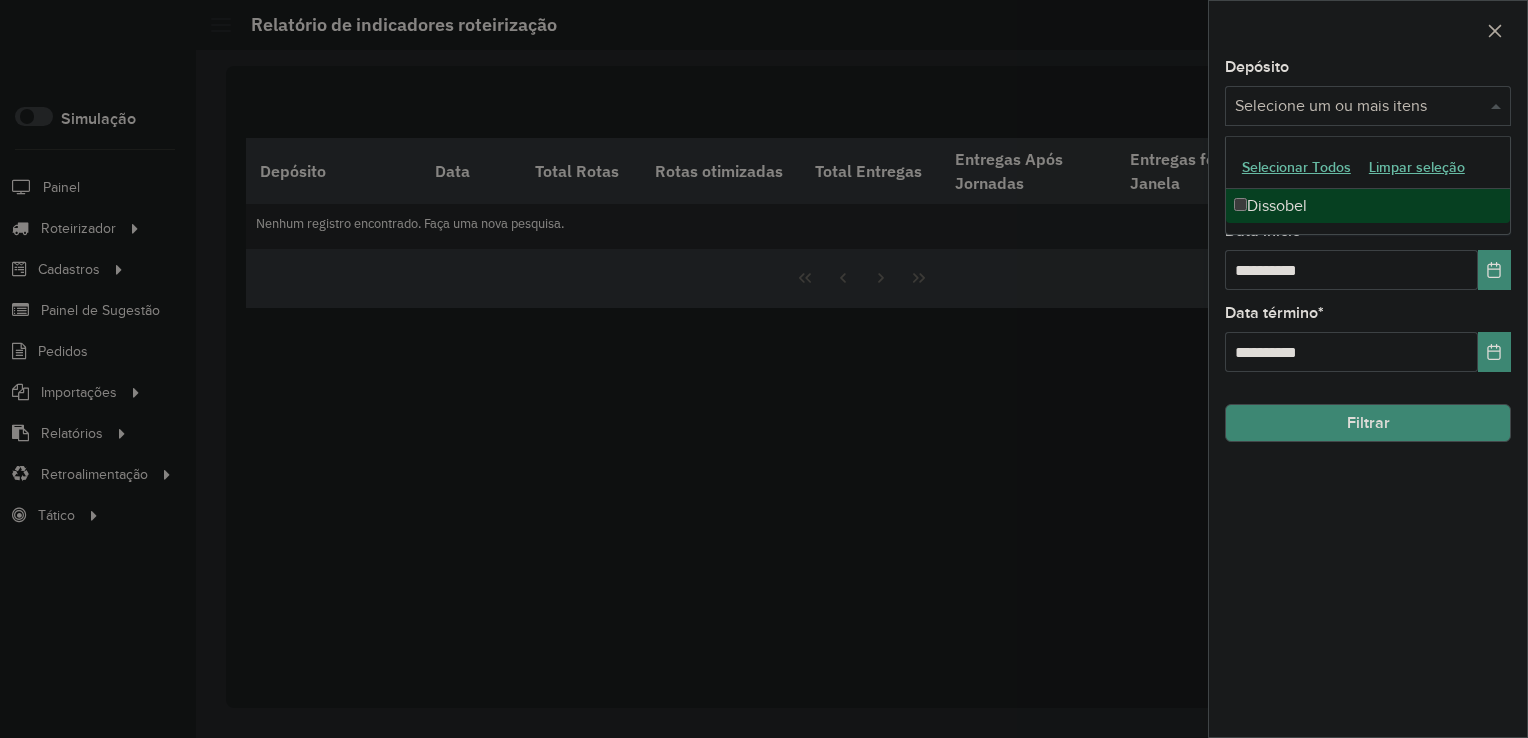click on "Dissobel" at bounding box center (1368, 206) 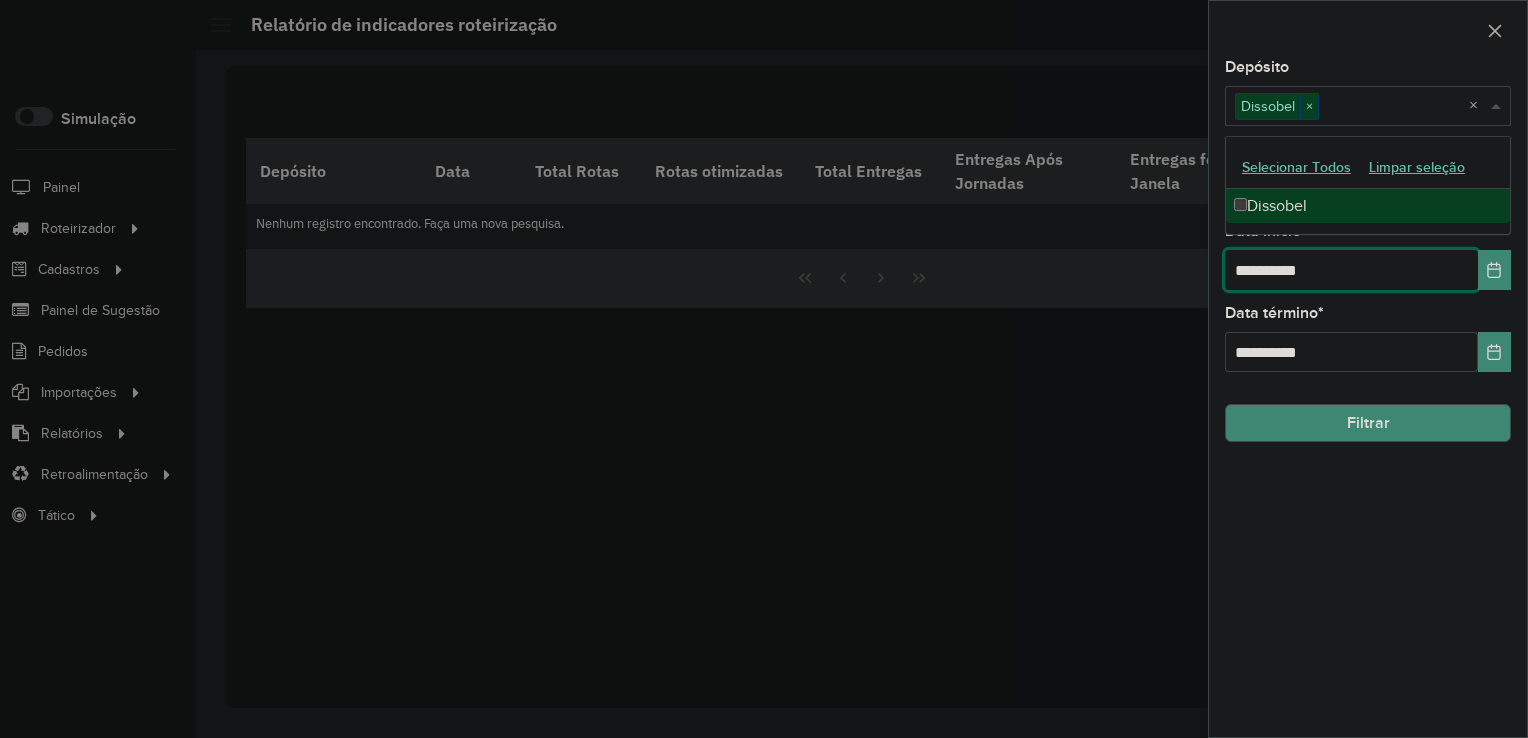 click on "**********" at bounding box center (1351, 270) 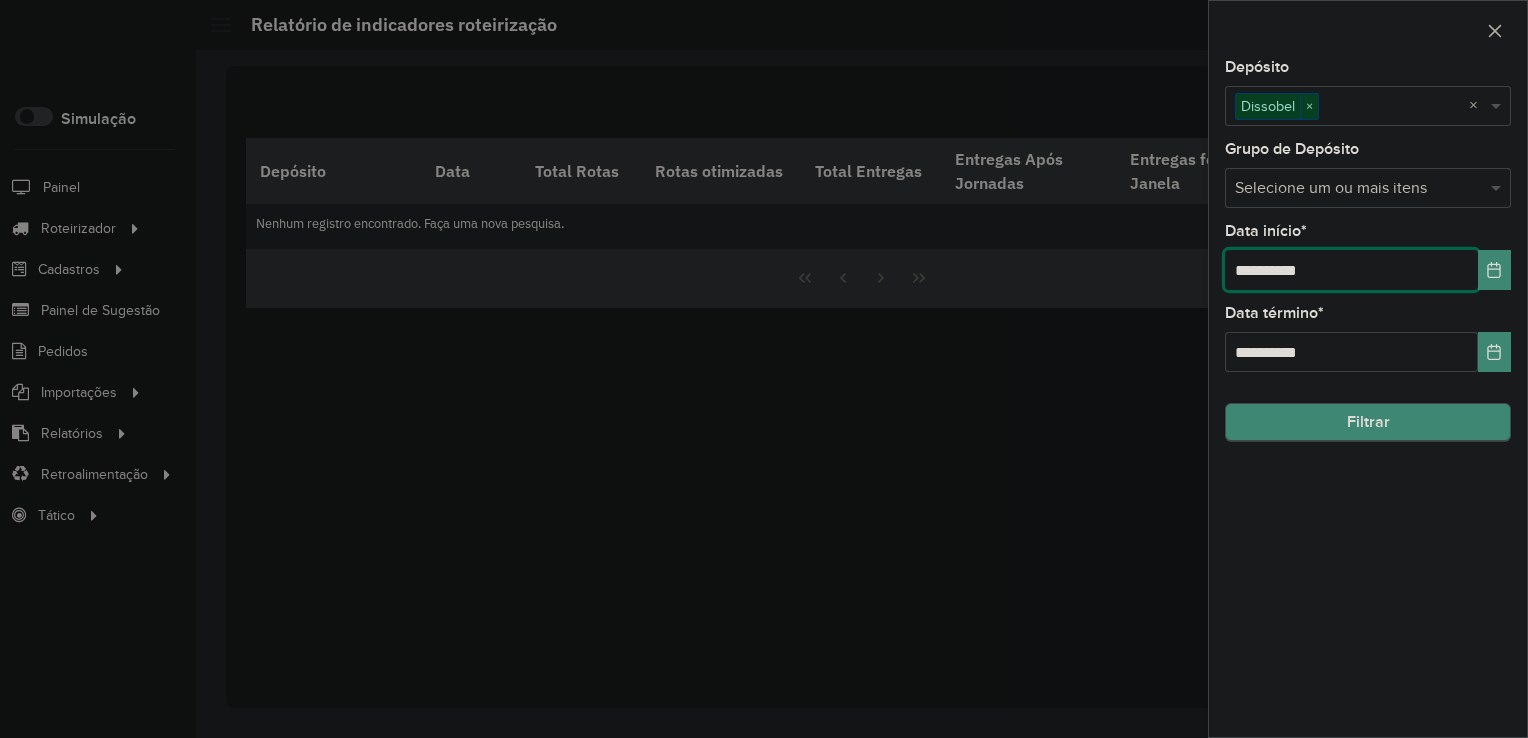 type on "**********" 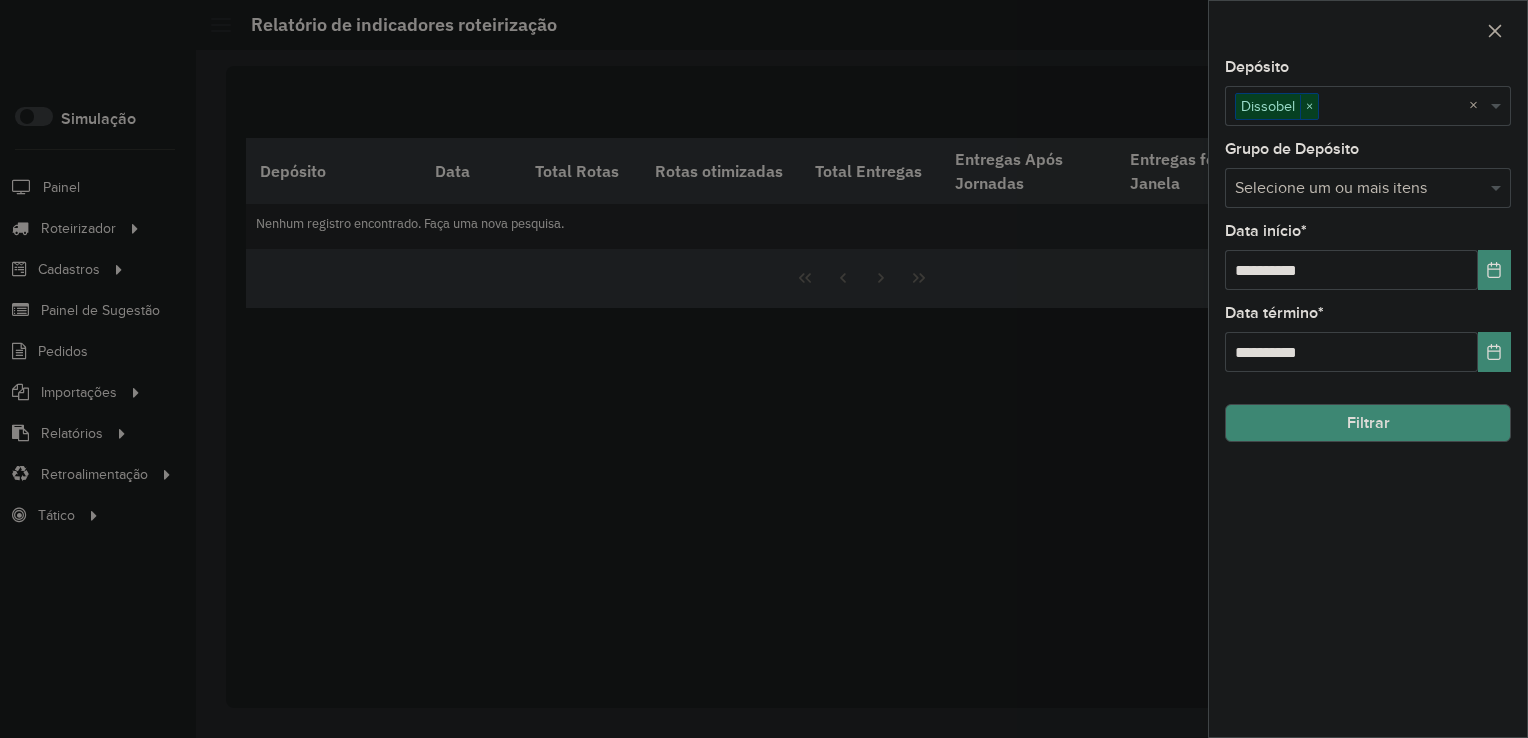 click on "Filtrar" 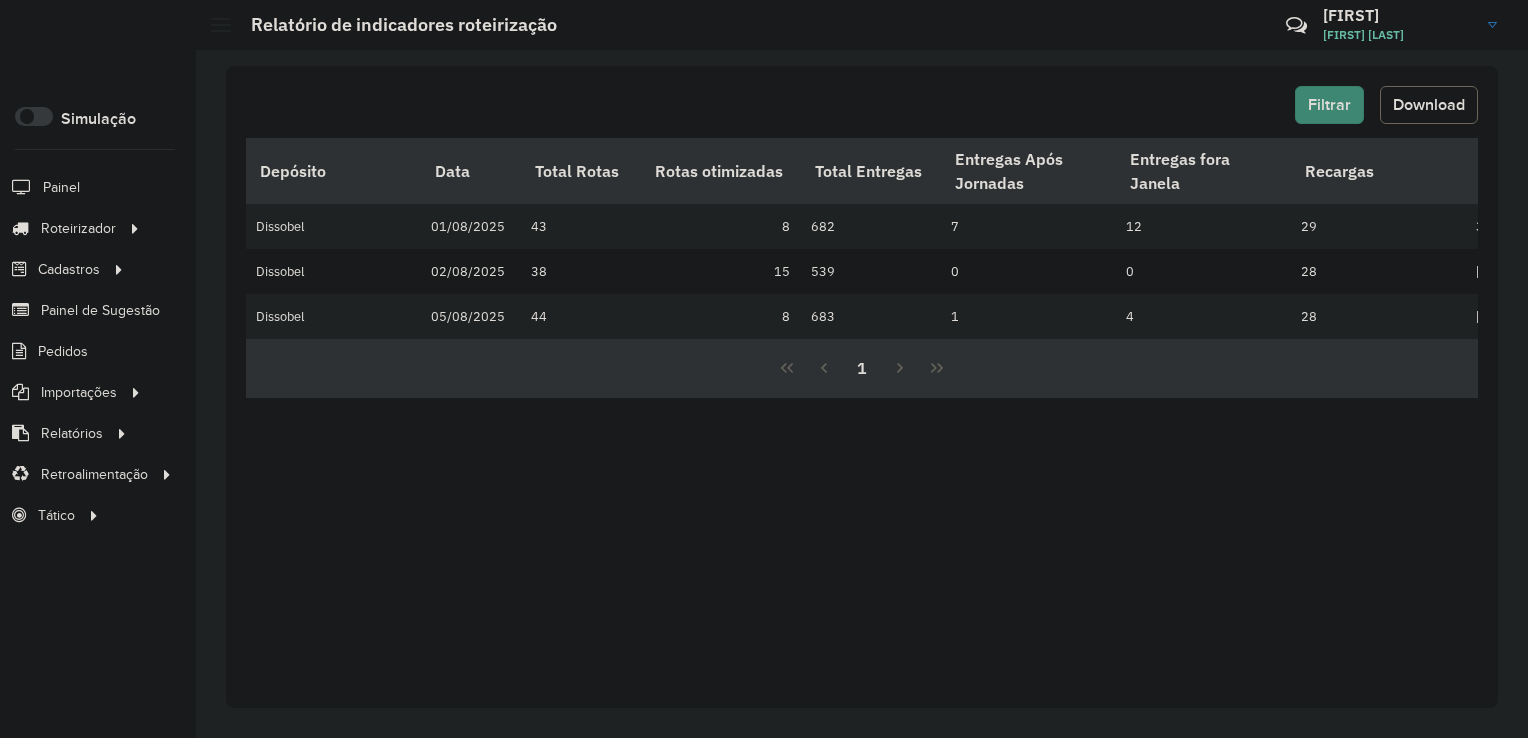 click on "Download" 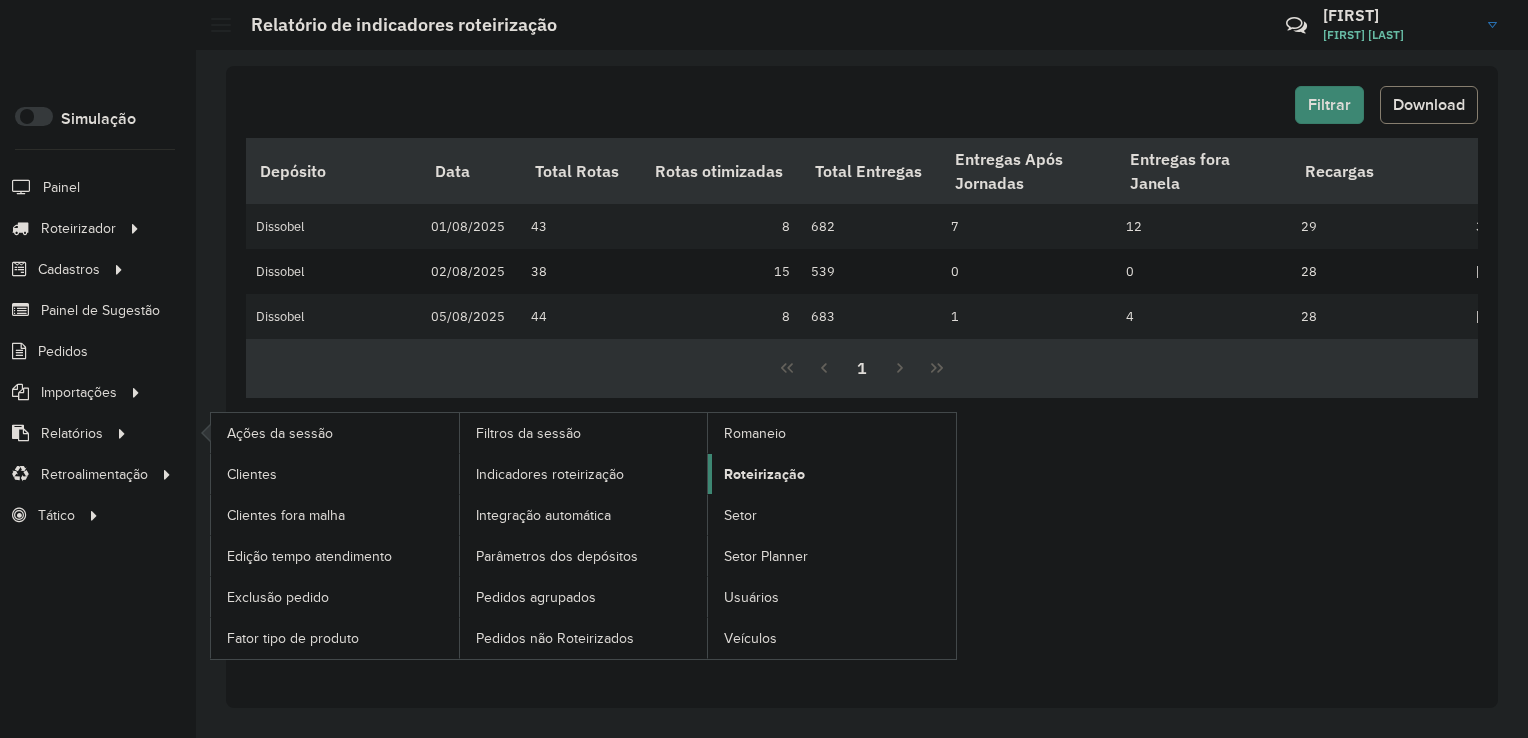 click on "Roteirização" 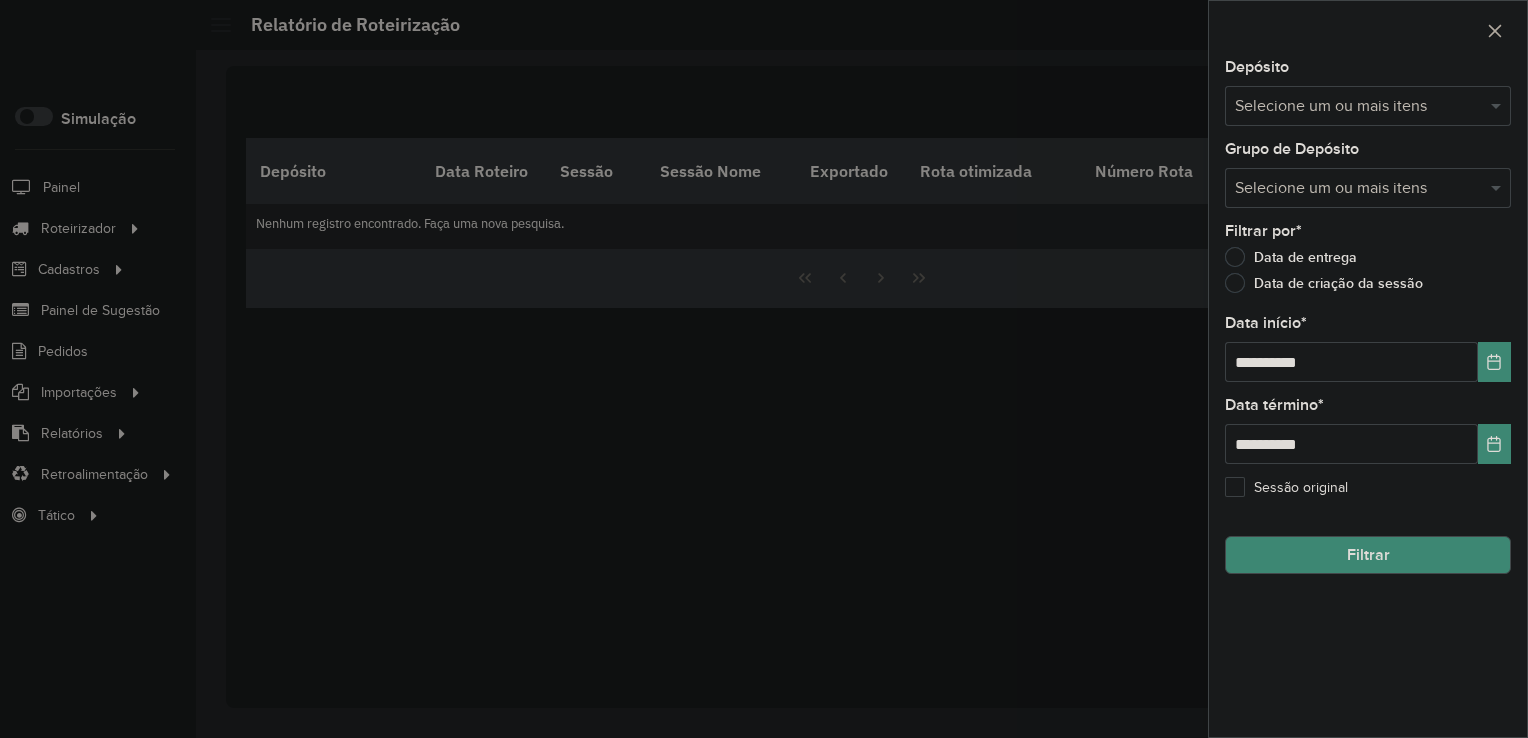 click at bounding box center [1358, 107] 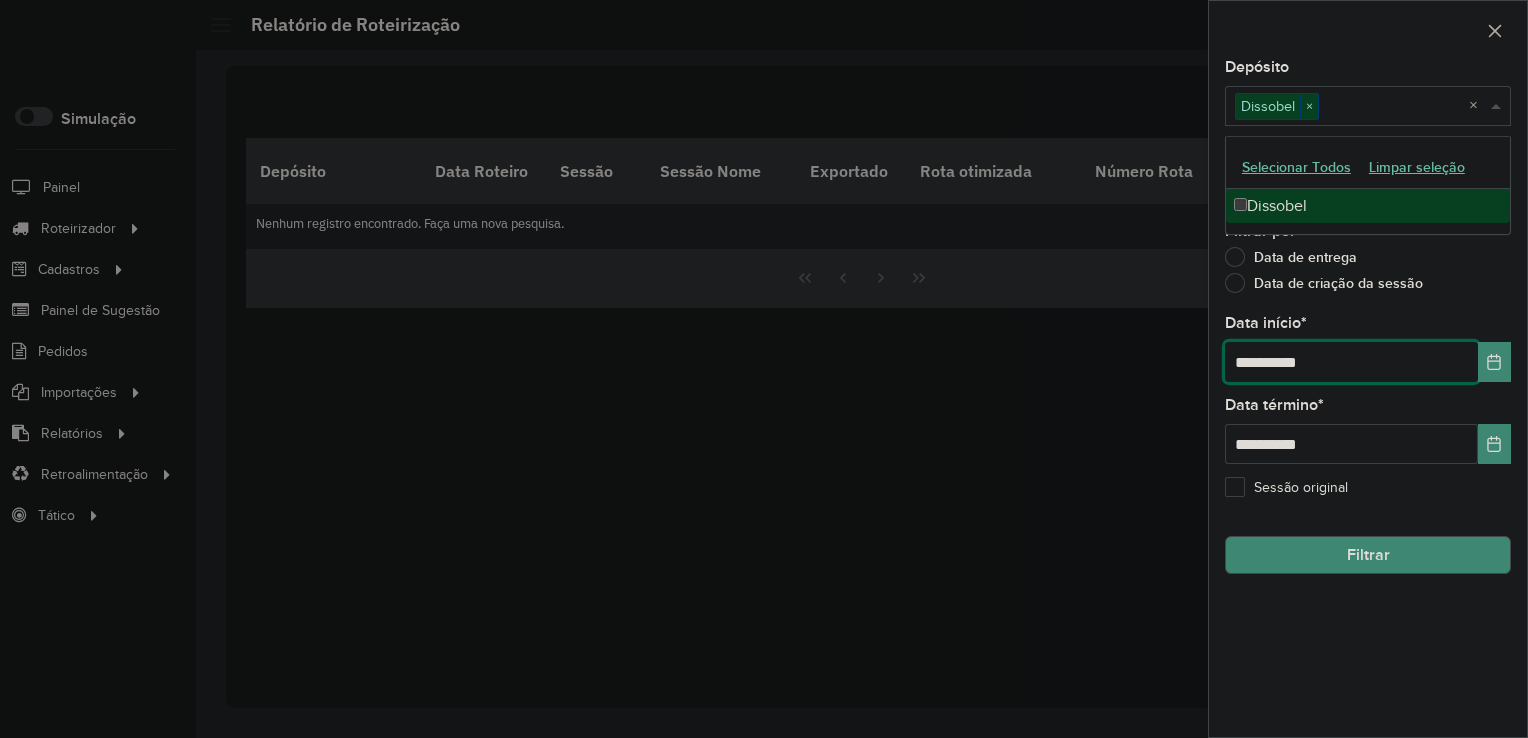 click on "**********" at bounding box center (1351, 362) 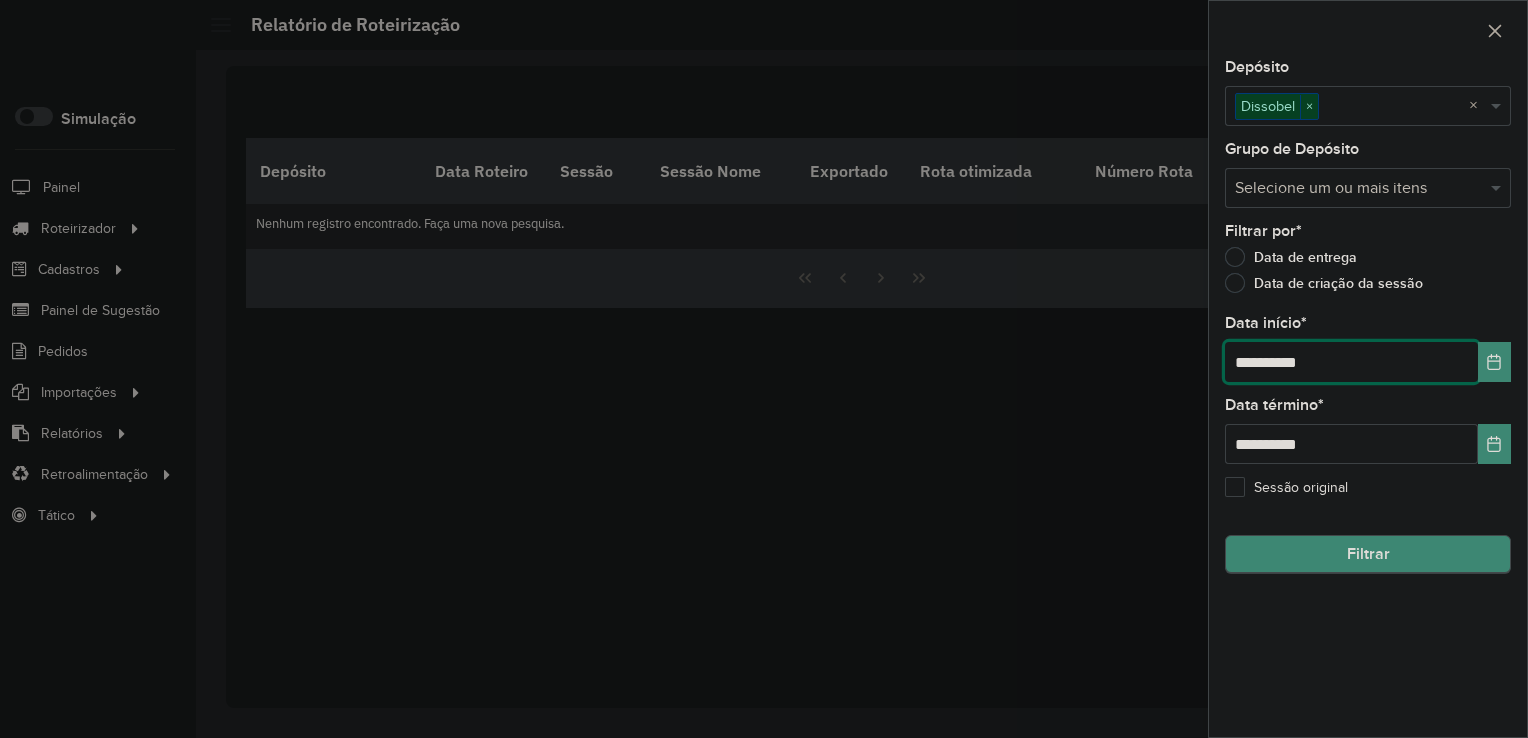 type on "**********" 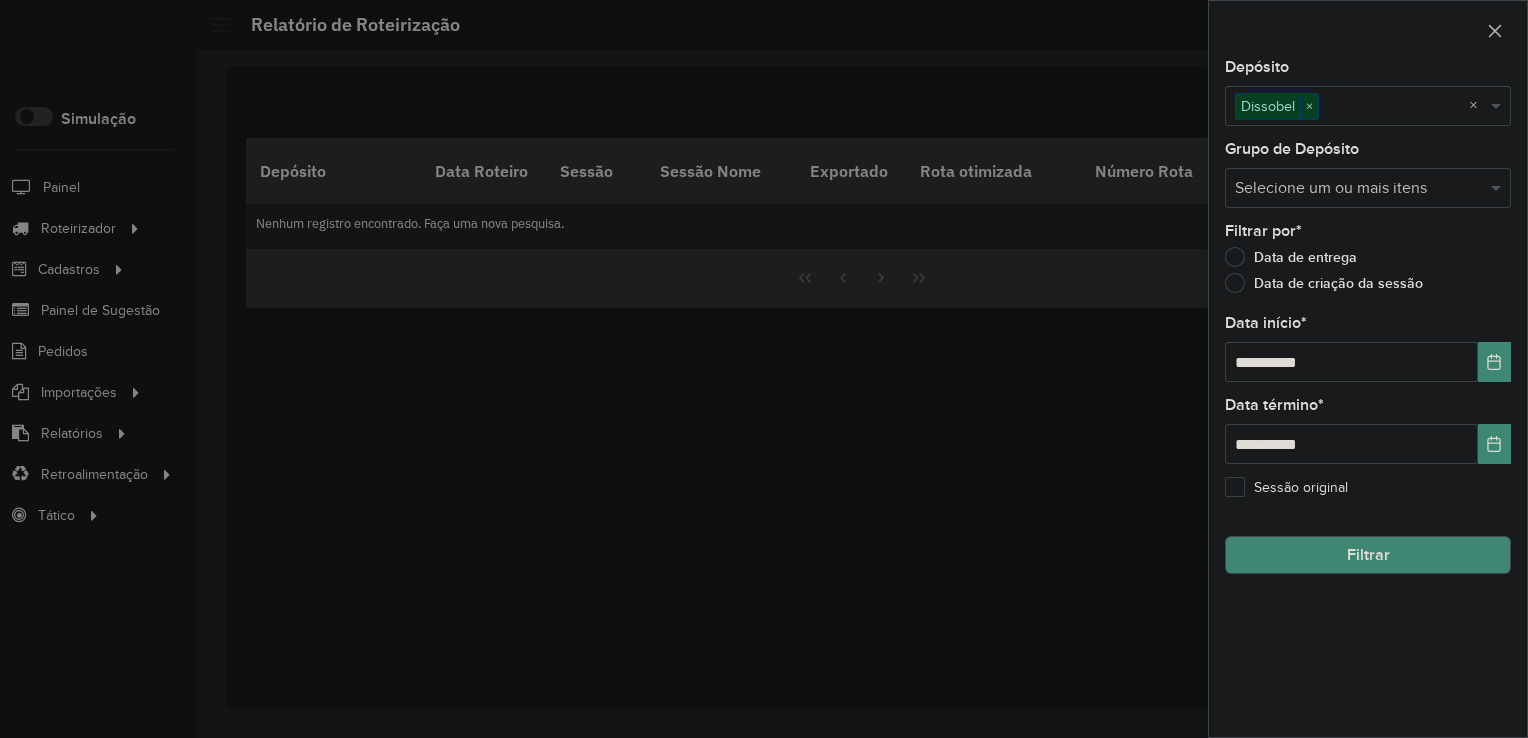 click on "Filtrar" 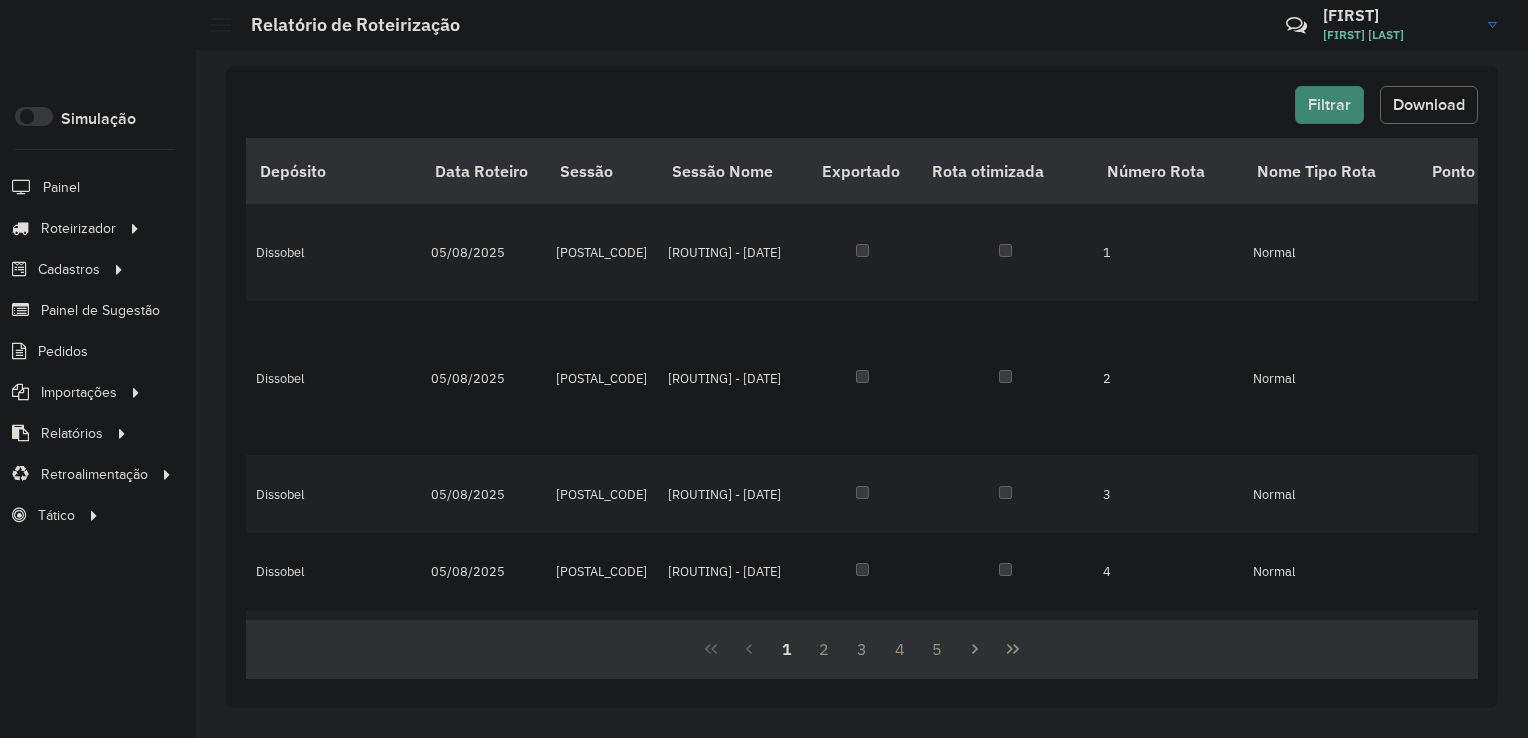 click on "Download" 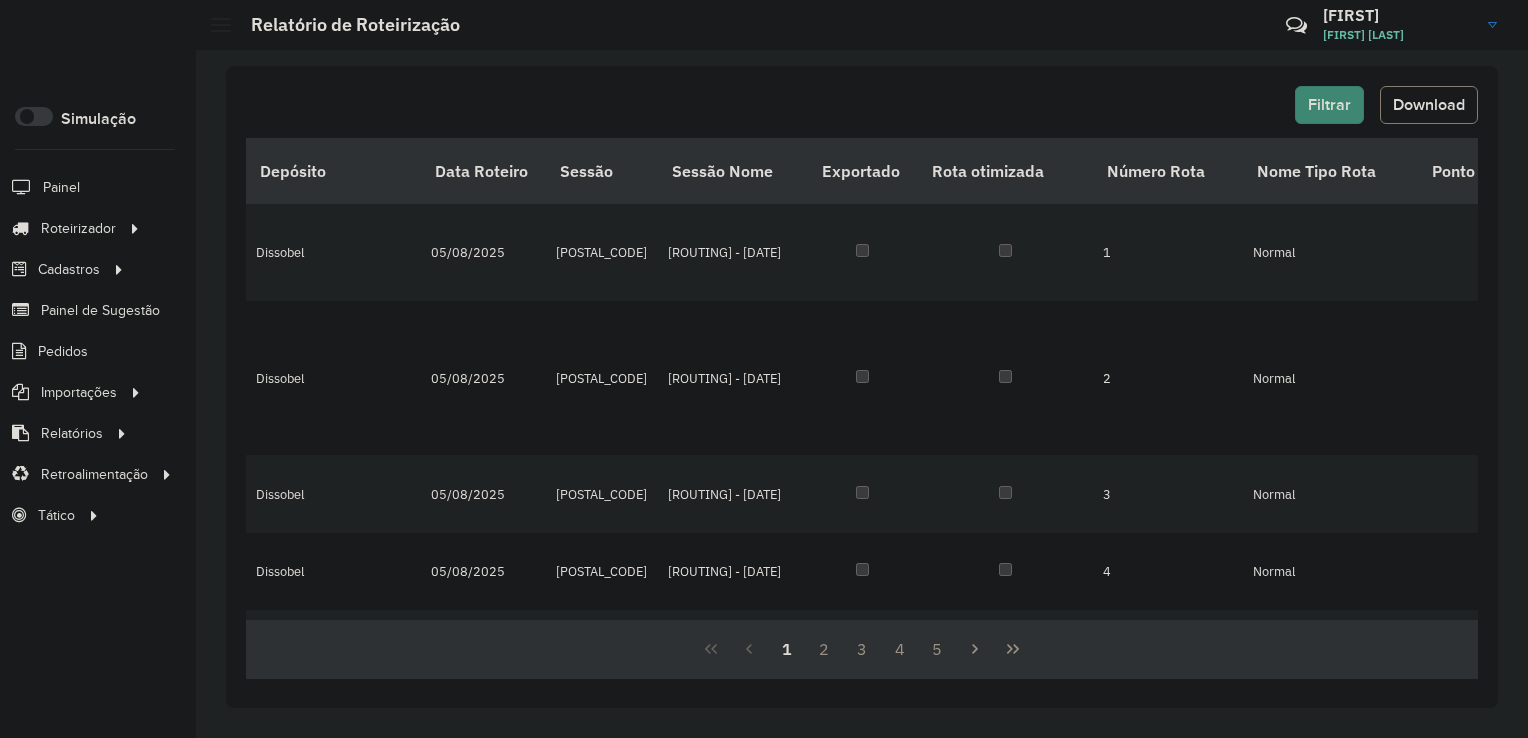 click on "Filtrar   Download" 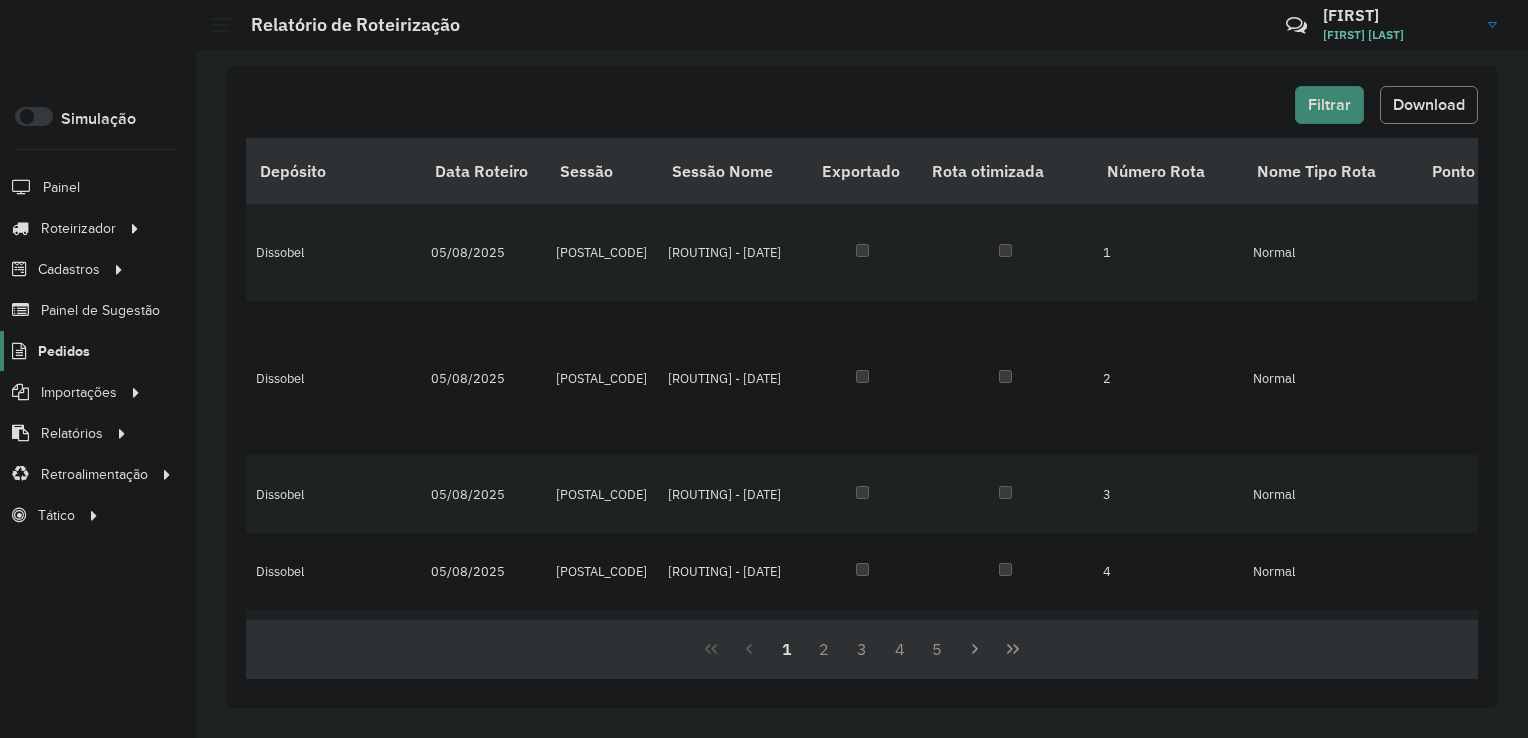 click on "Pedidos" 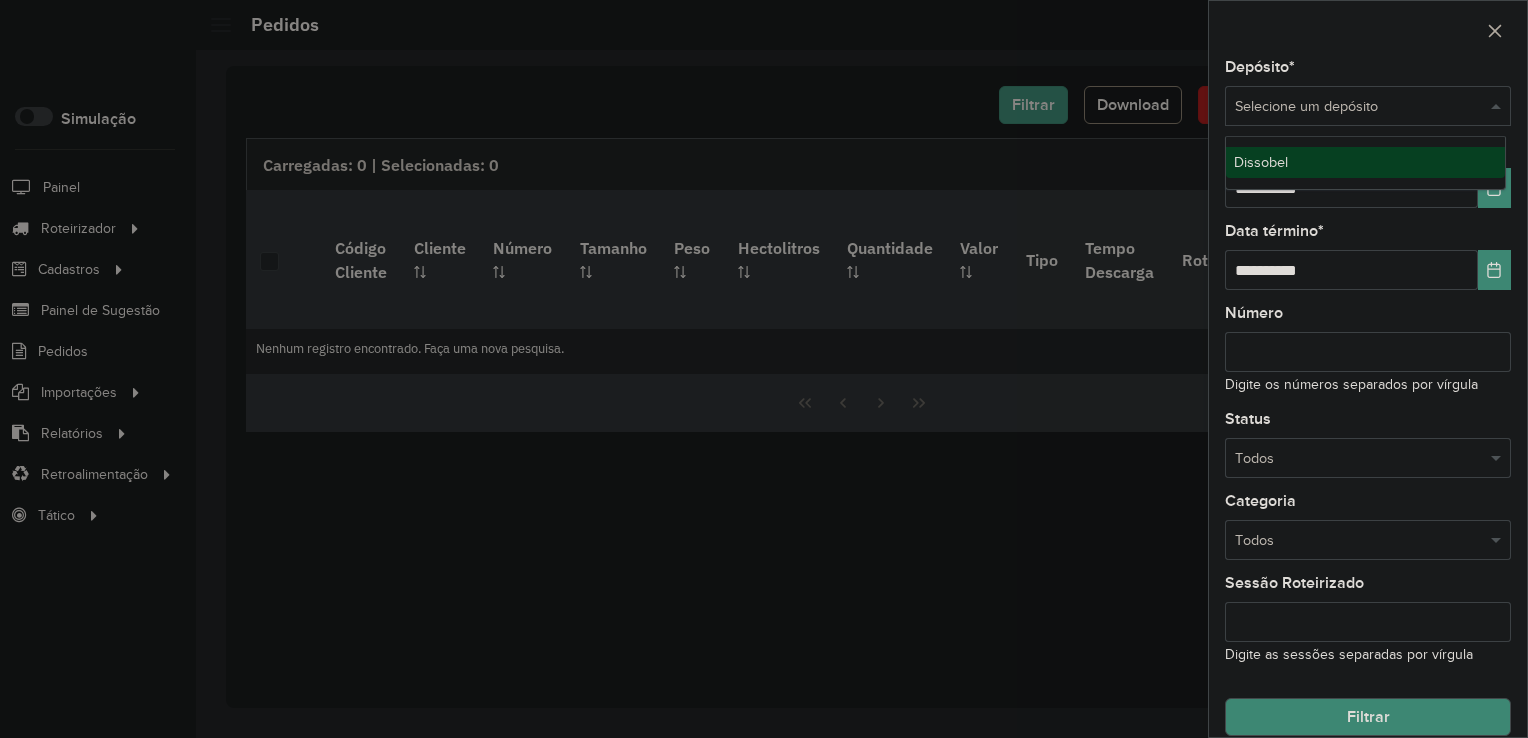 drag, startPoint x: 1306, startPoint y: 101, endPoint x: 1282, endPoint y: 161, distance: 64.62198 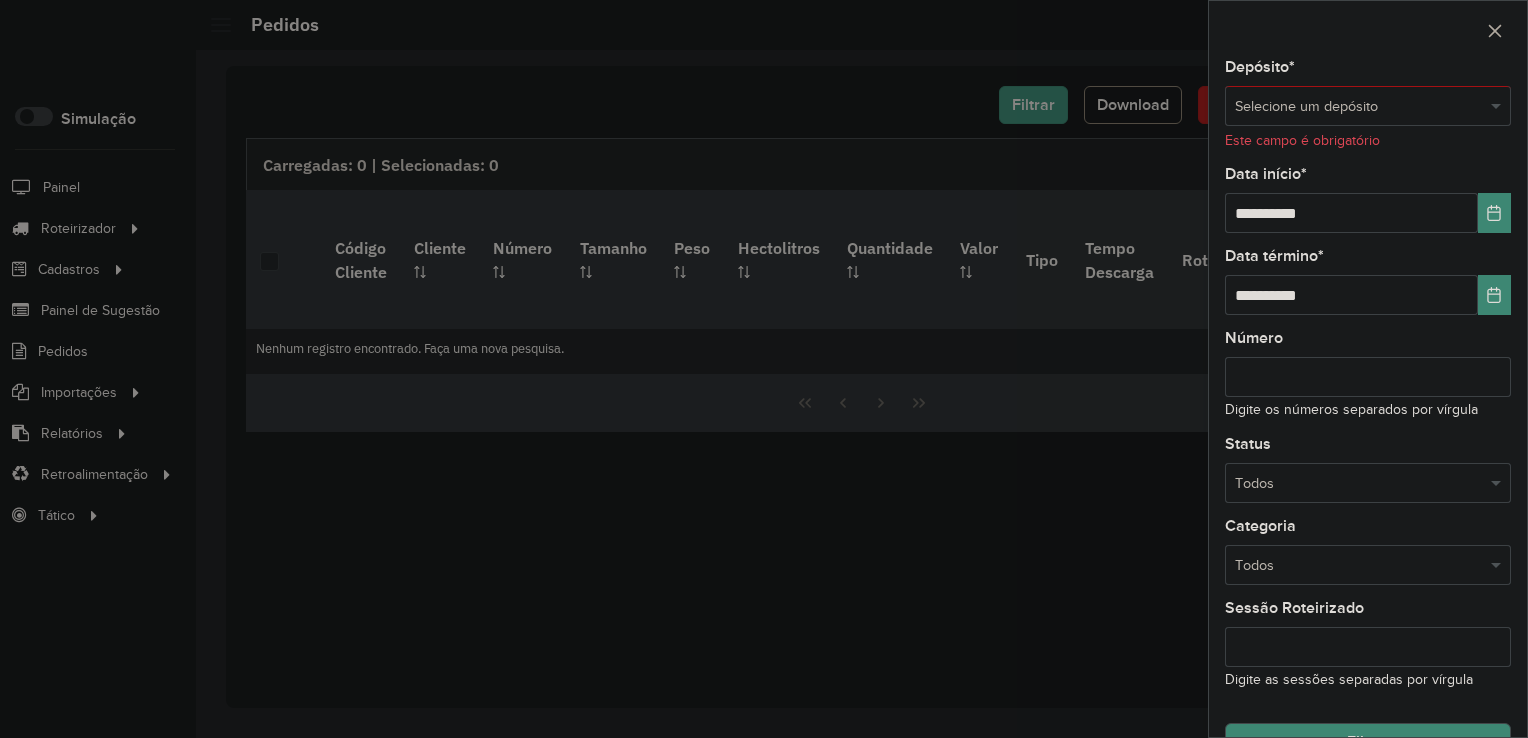 click on "Data início  *" 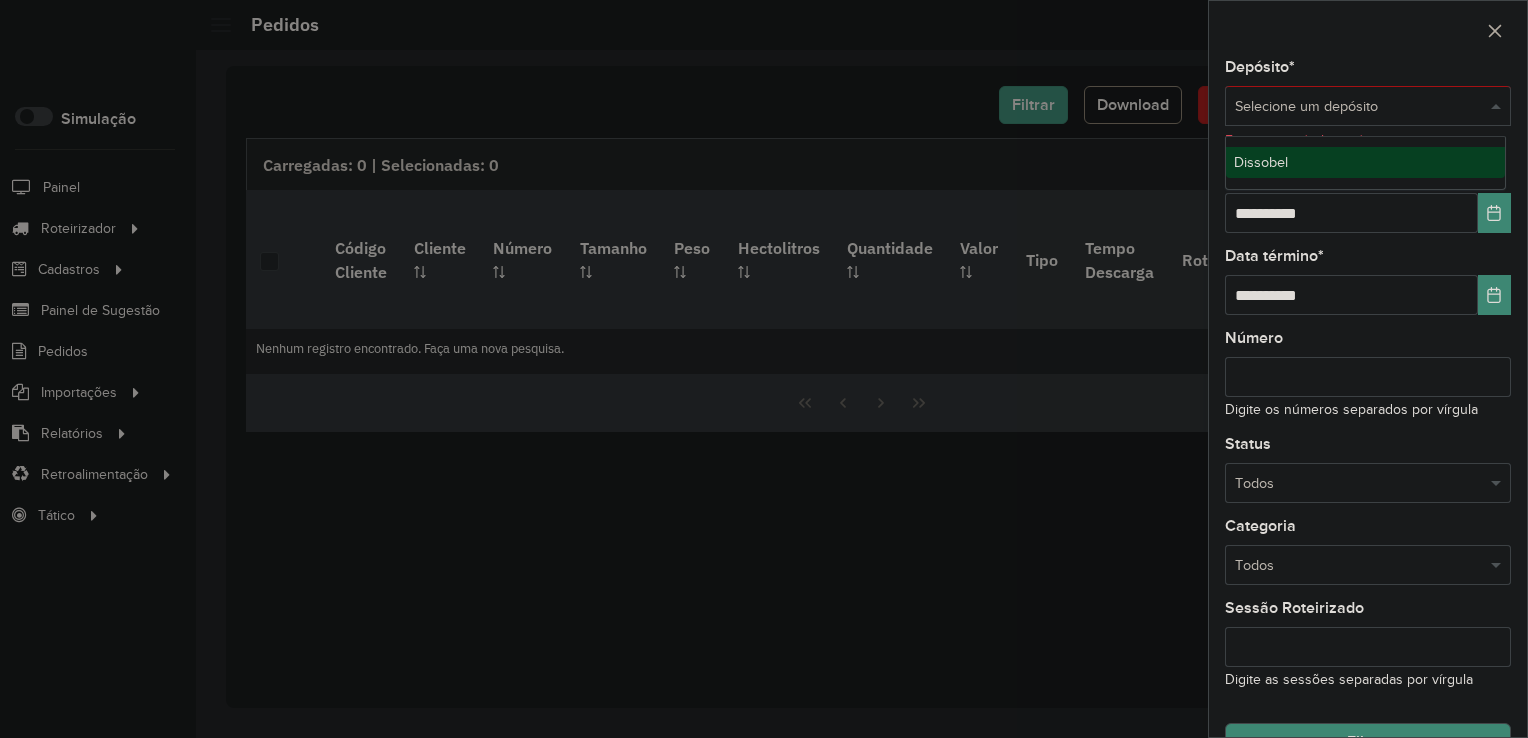 drag, startPoint x: 1300, startPoint y: 105, endPoint x: 1271, endPoint y: 161, distance: 63.06346 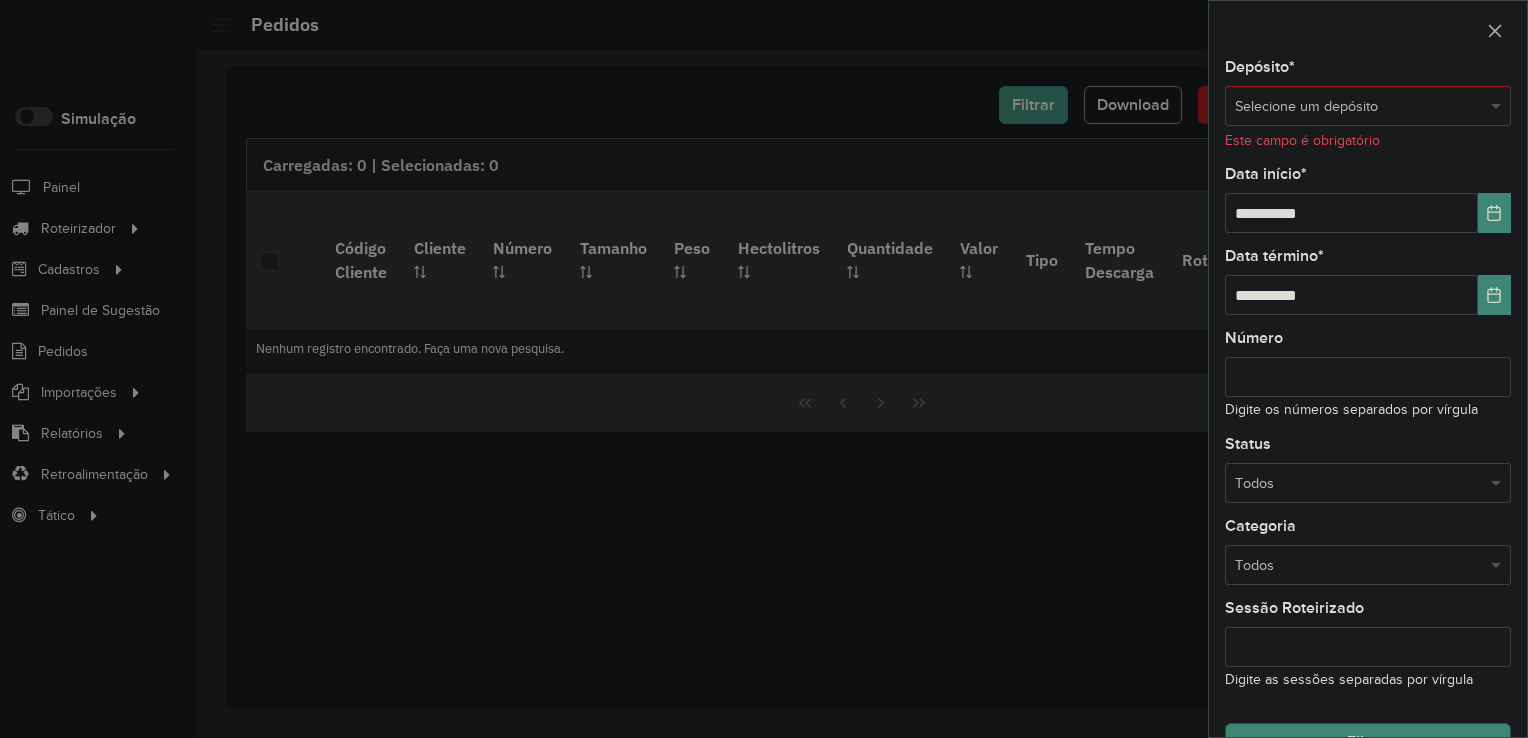 click on "Data início  *" 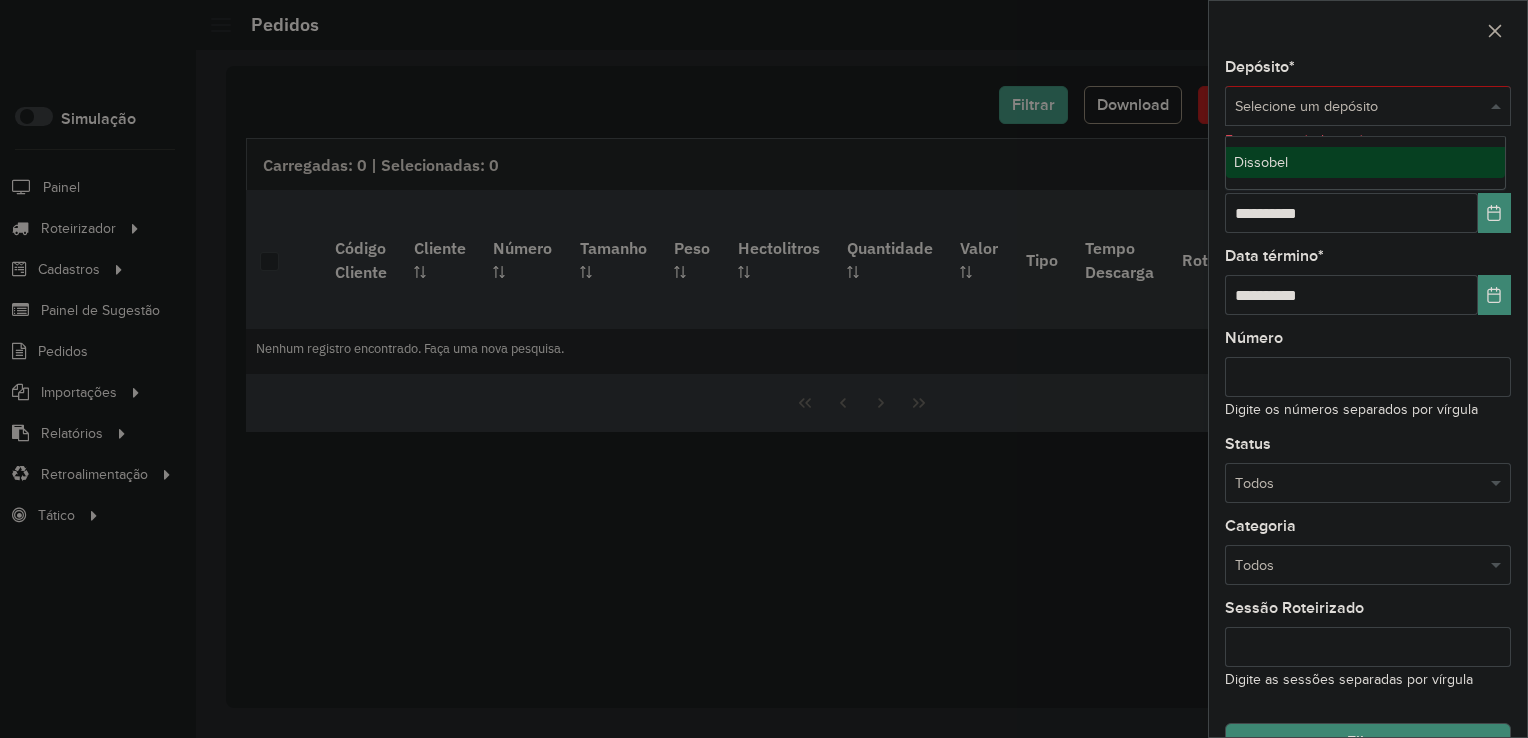 click at bounding box center (1348, 107) 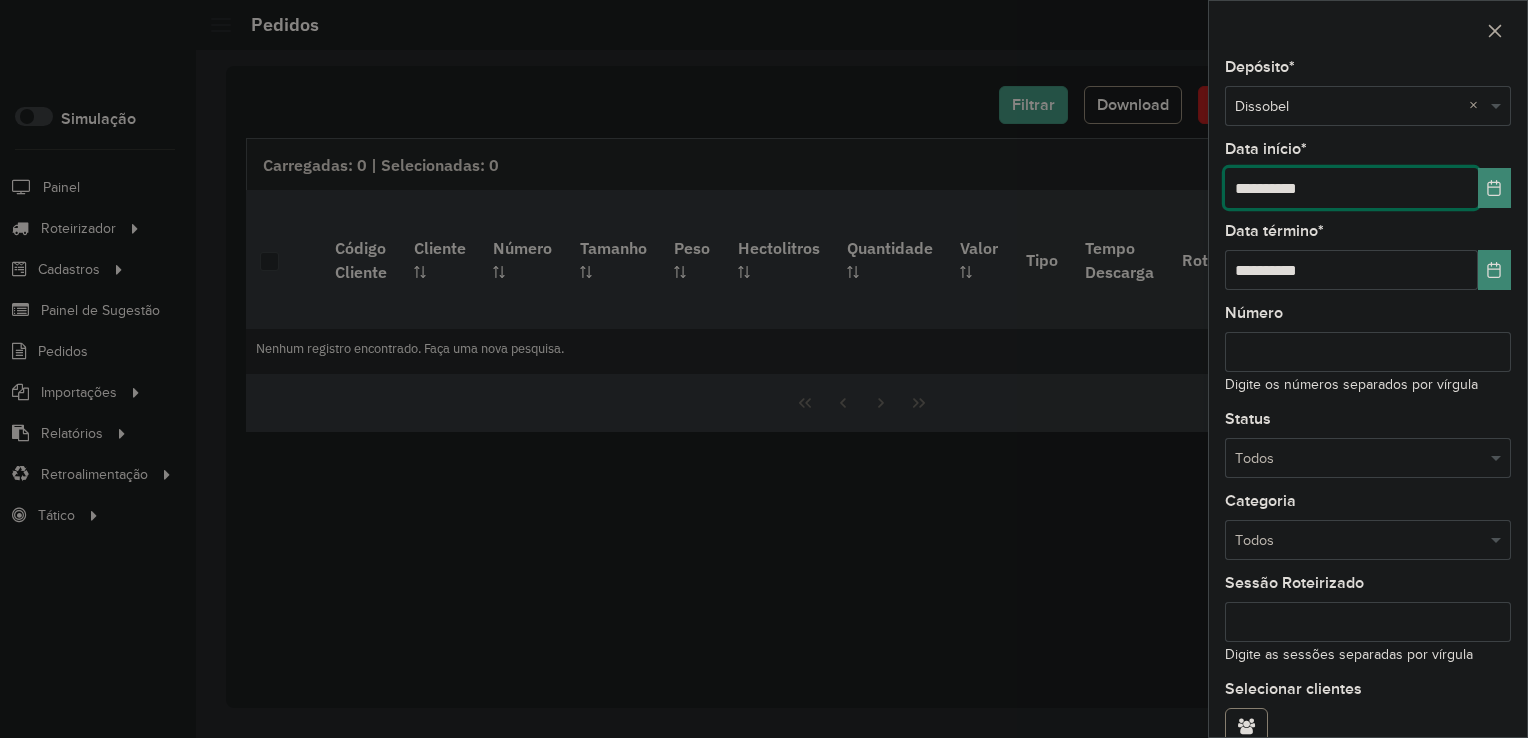 click on "**********" at bounding box center [1351, 188] 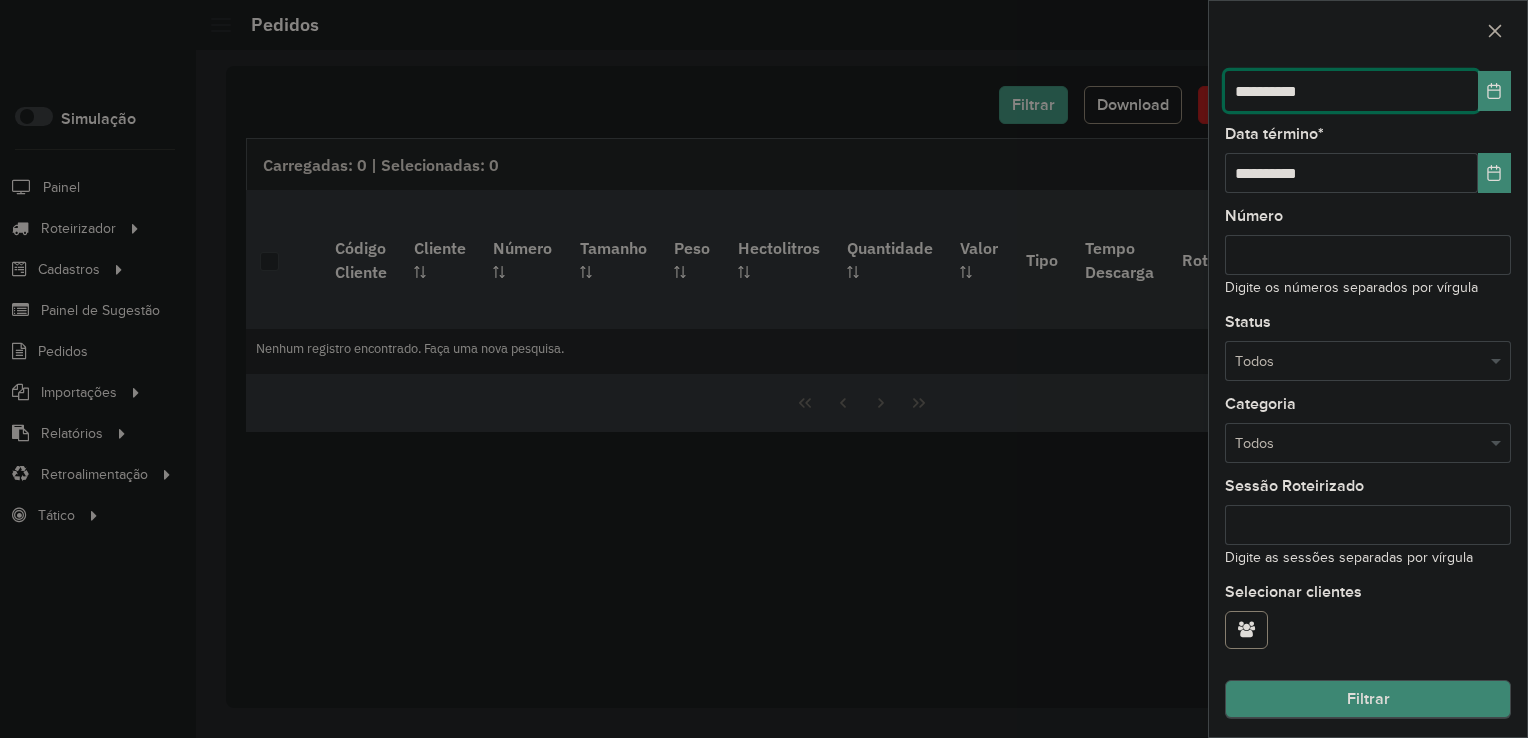 type on "**********" 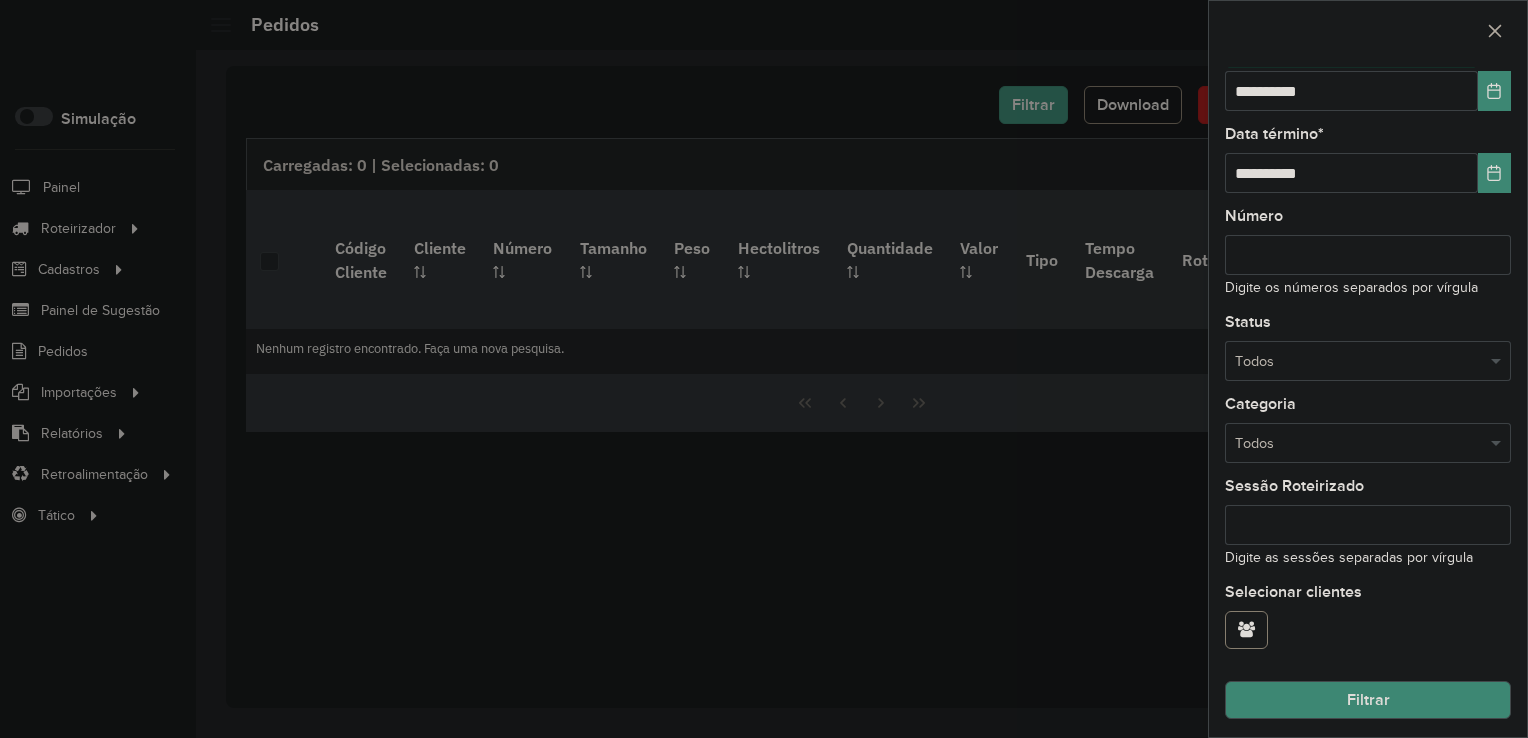 click on "Filtrar" 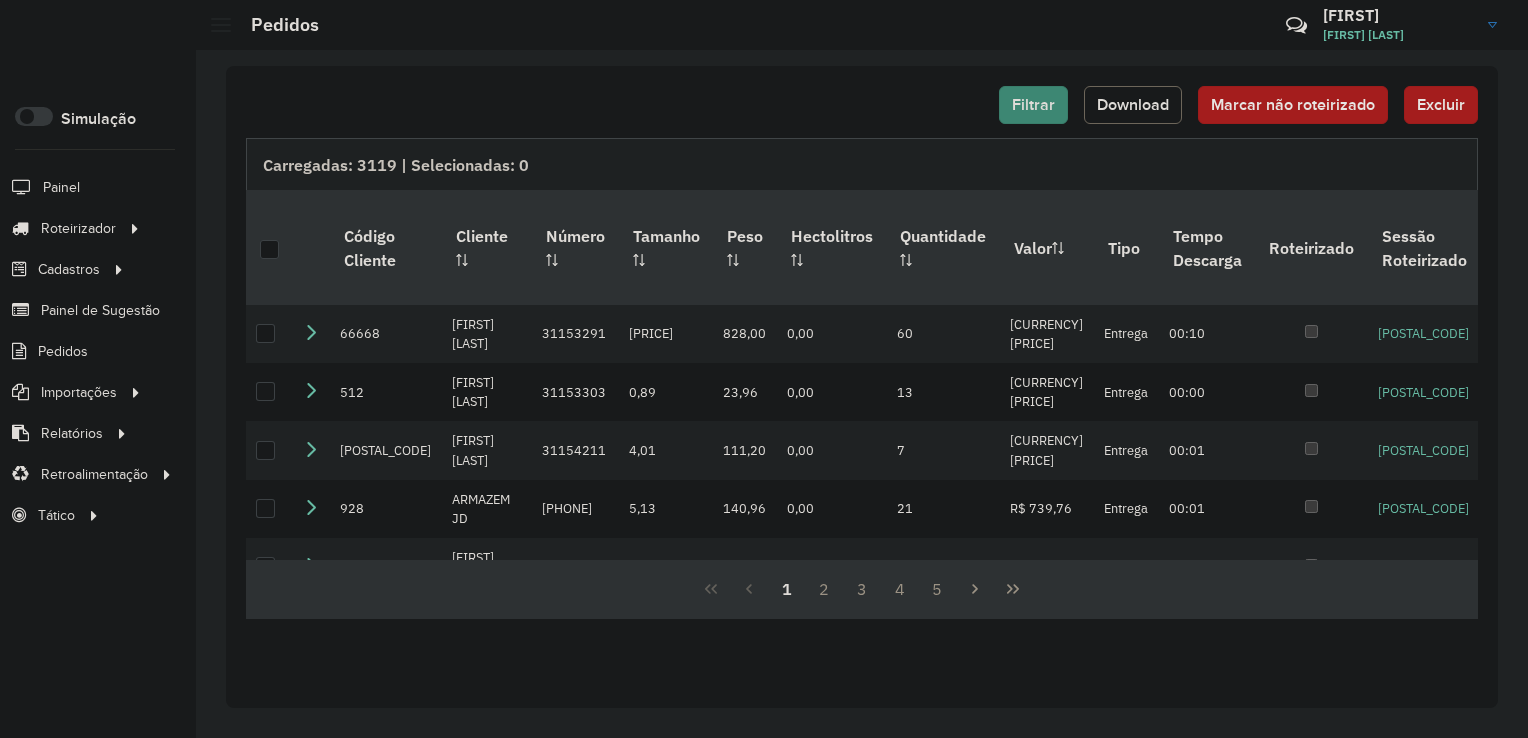 click on "Download" 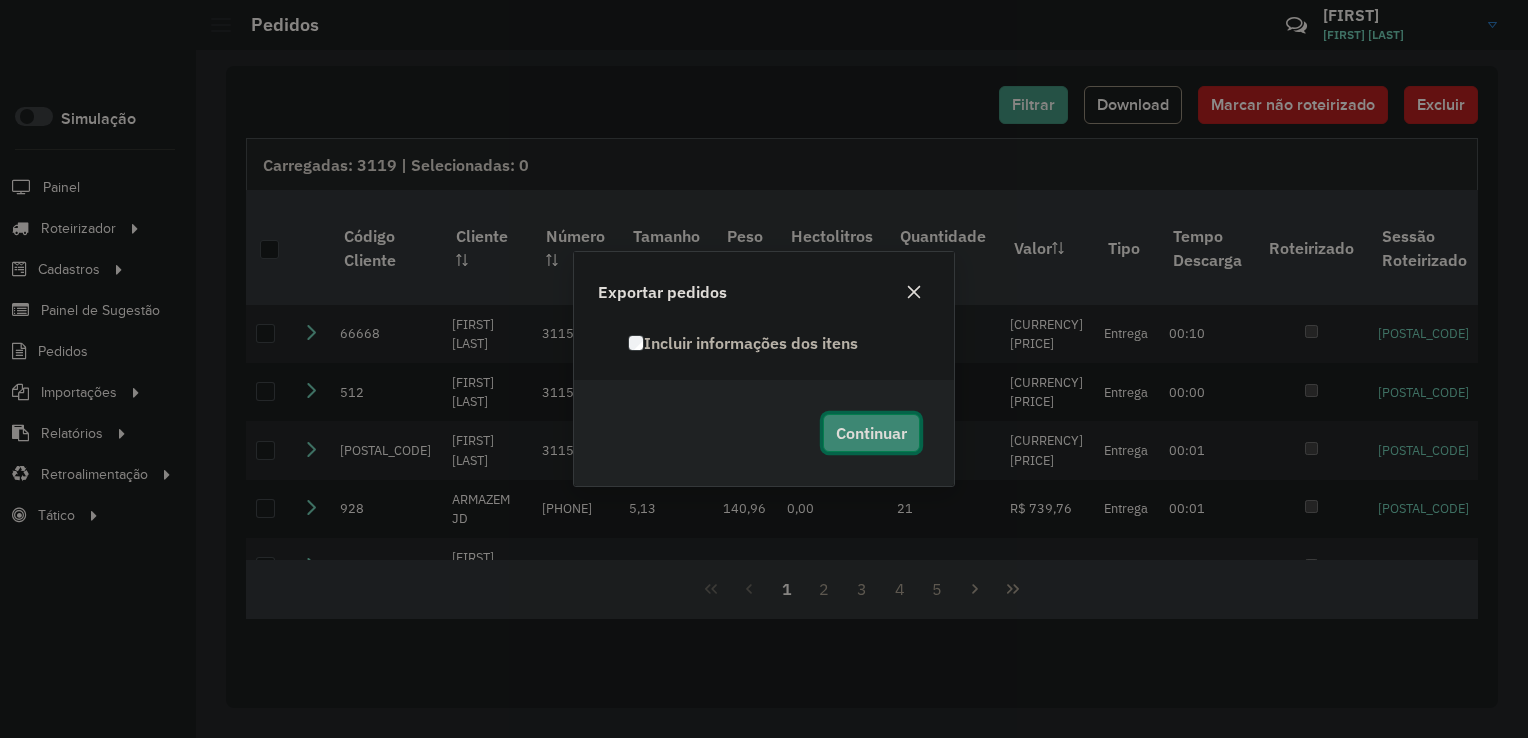 click on "Continuar" 